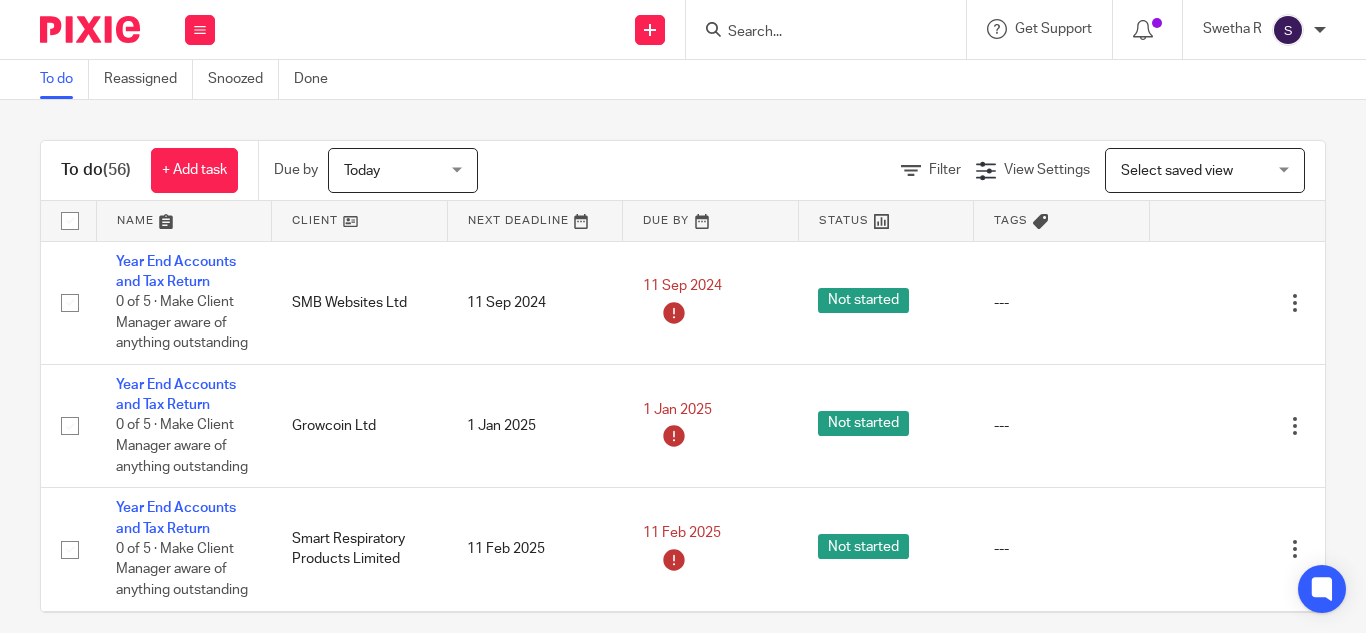 click at bounding box center (816, 33) 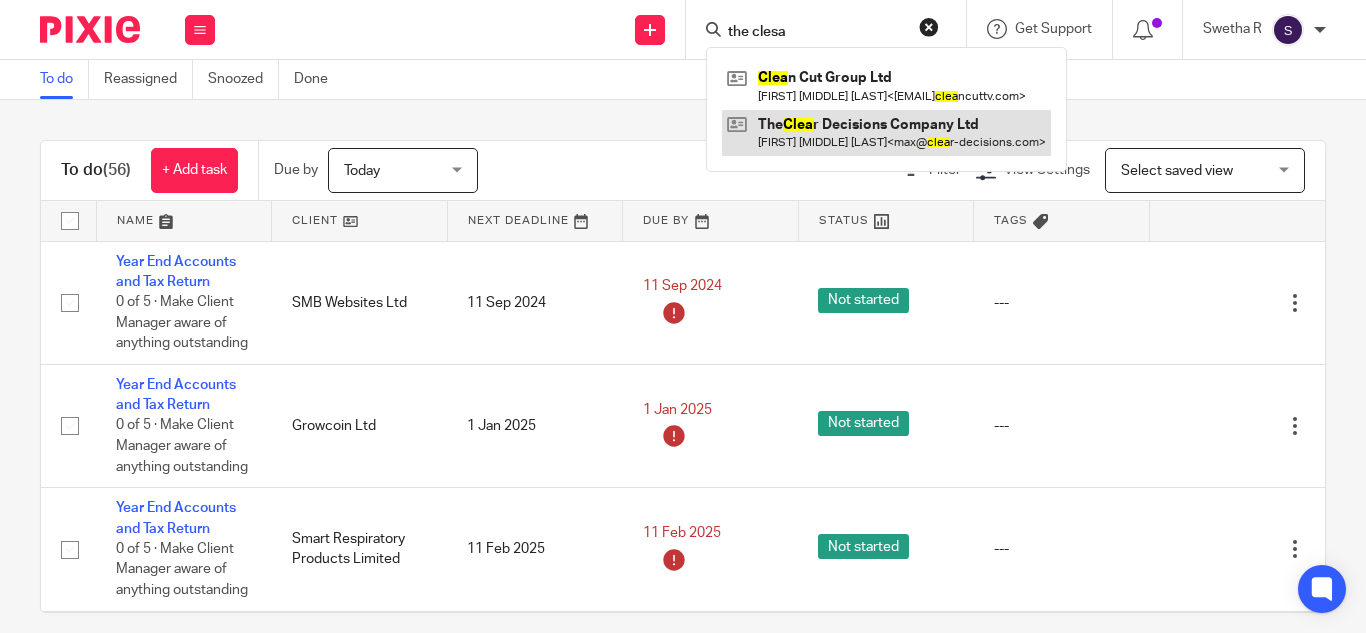 type on "the clesa" 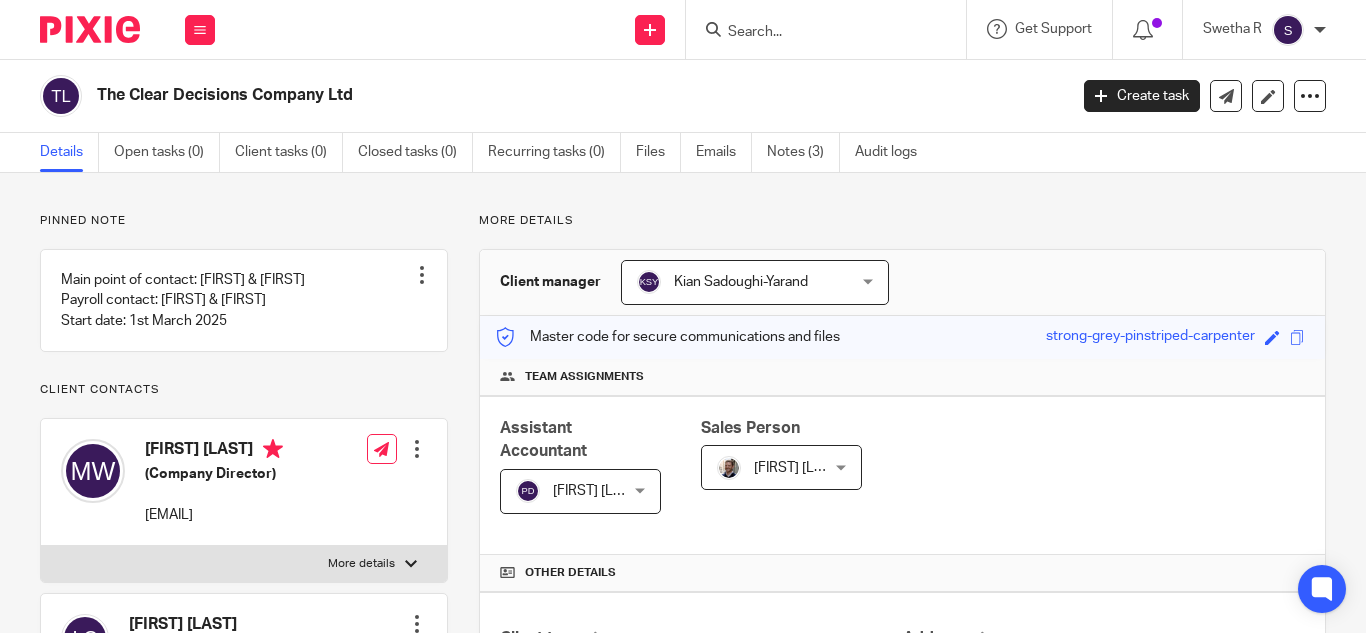 scroll, scrollTop: 0, scrollLeft: 0, axis: both 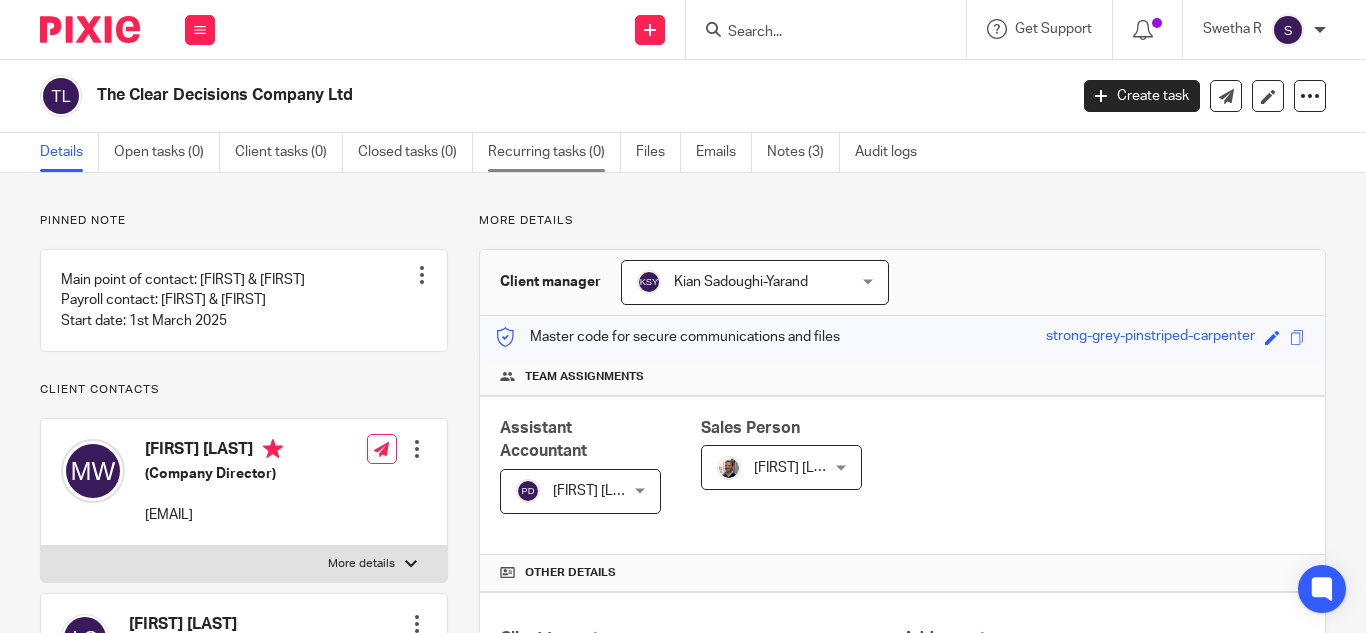 click on "Recurring tasks (0)" at bounding box center (554, 152) 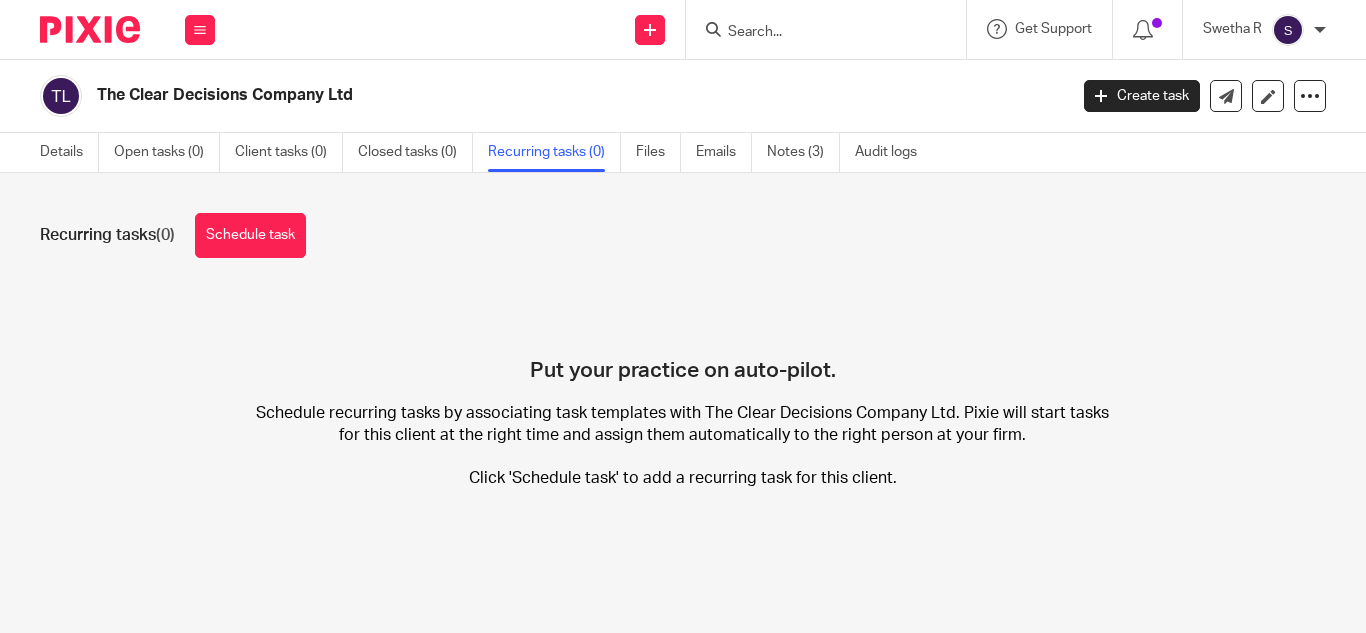 scroll, scrollTop: 0, scrollLeft: 0, axis: both 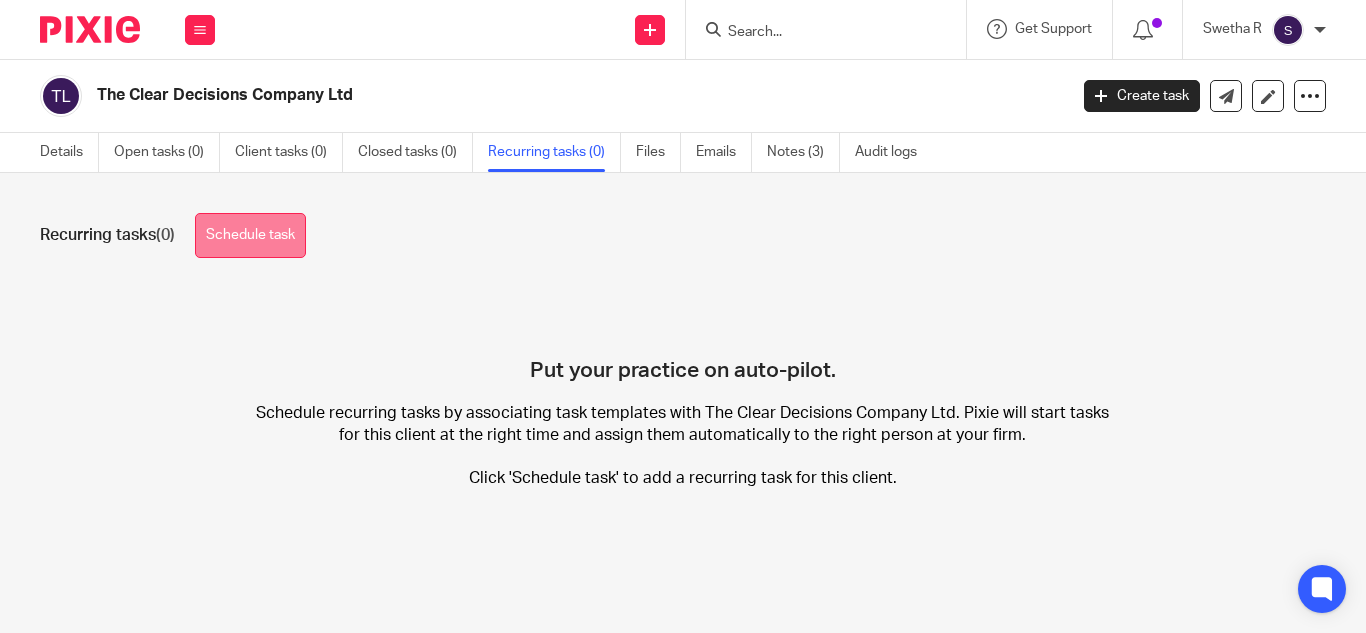 click on "Schedule task" at bounding box center [250, 235] 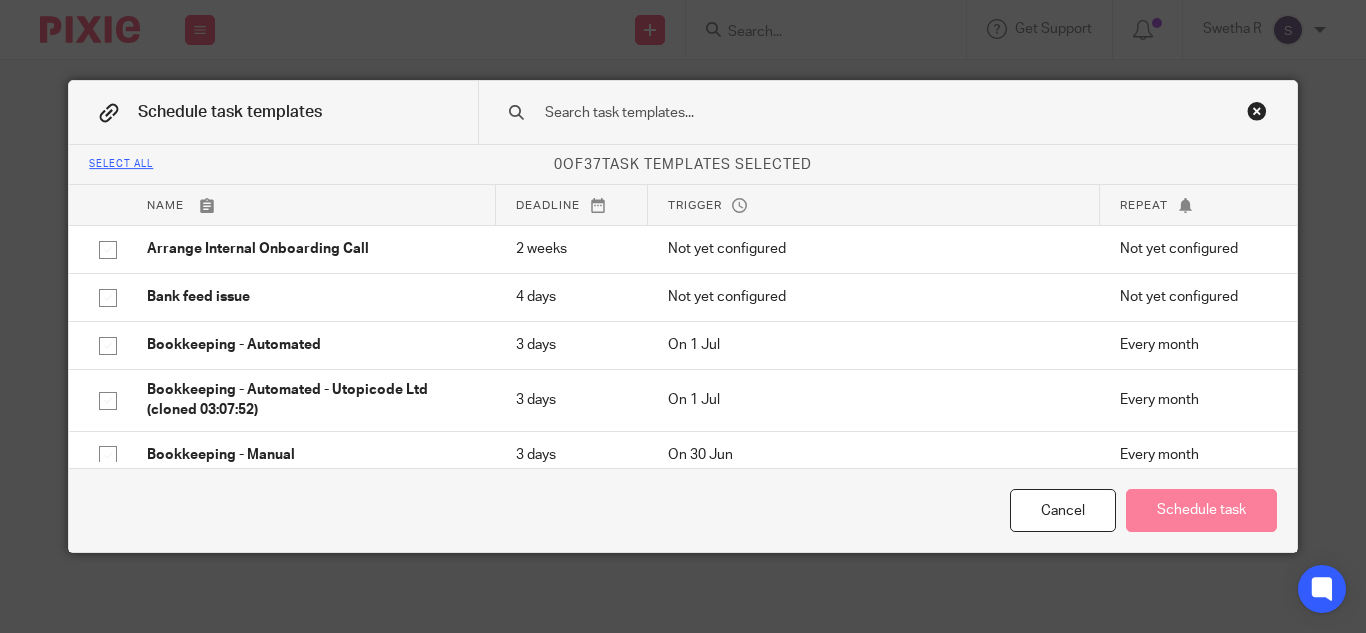 scroll, scrollTop: 0, scrollLeft: 0, axis: both 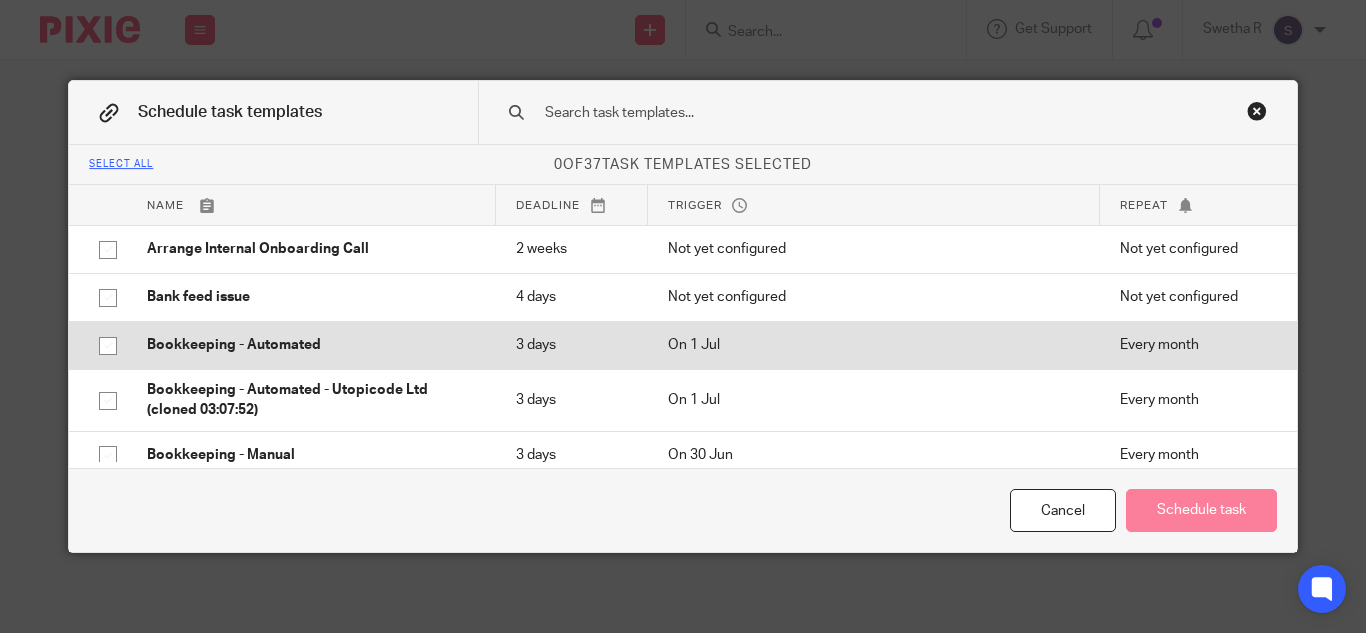 click on "Bookkeeping - Automated" at bounding box center (311, 345) 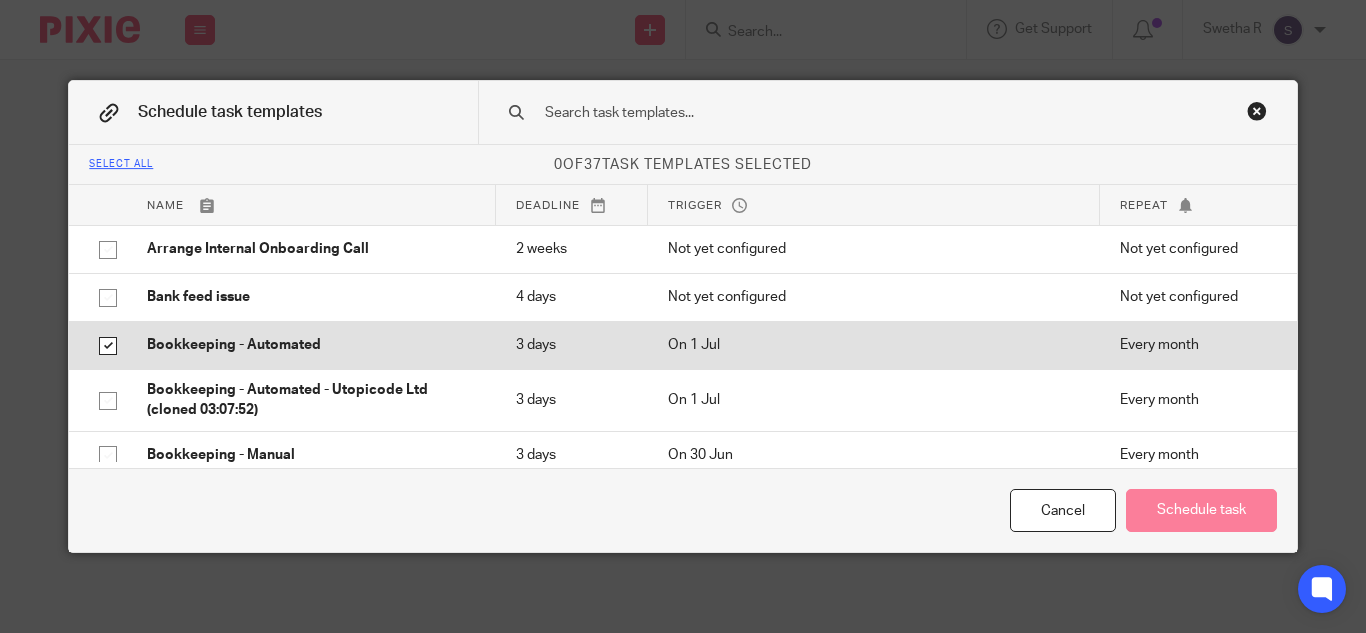 checkbox on "true" 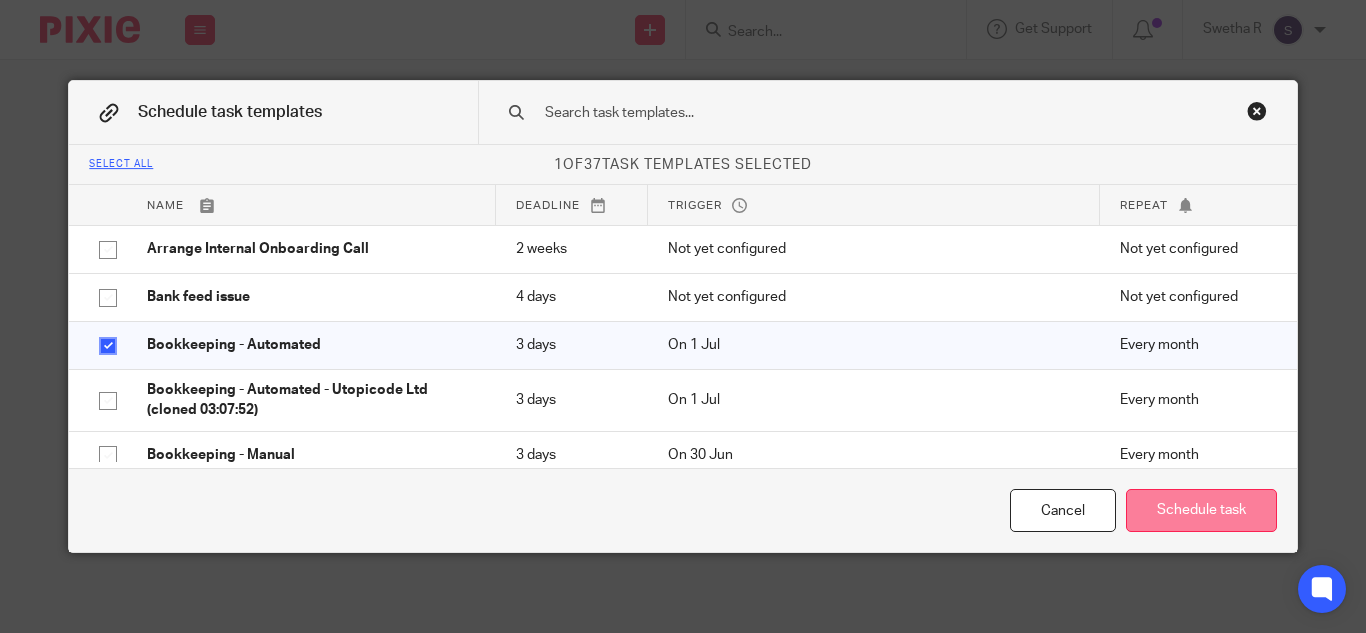 click on "Schedule task" at bounding box center (1201, 510) 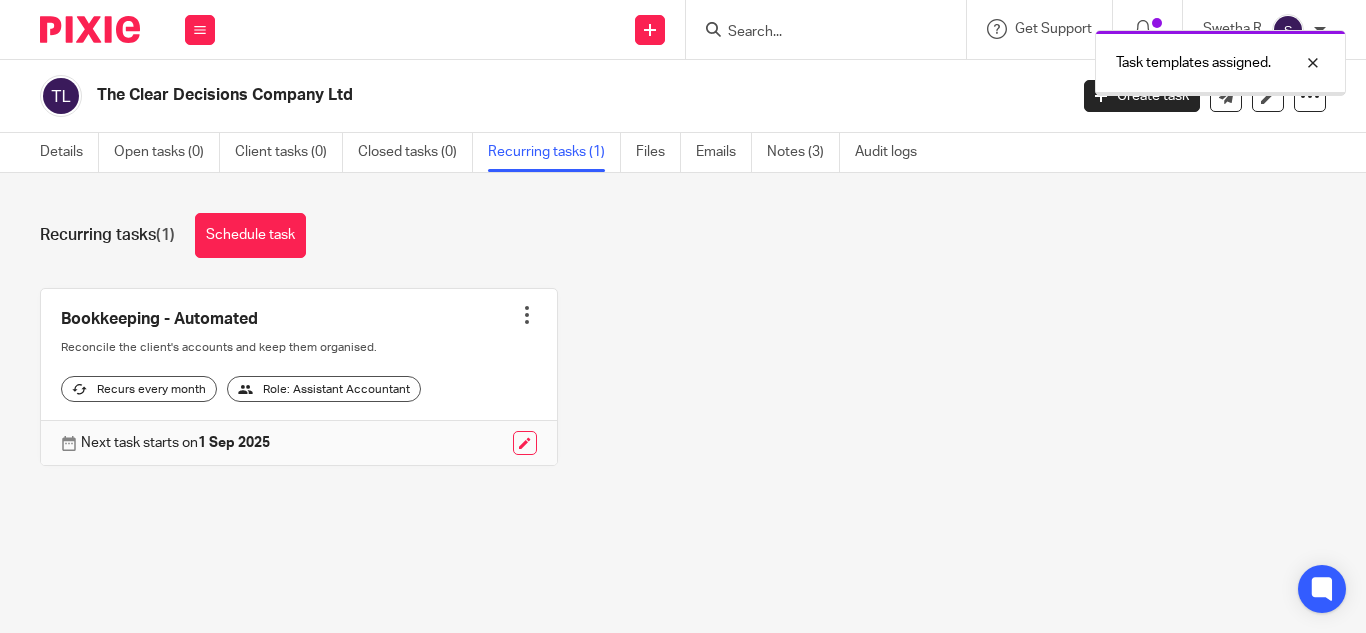scroll, scrollTop: 0, scrollLeft: 0, axis: both 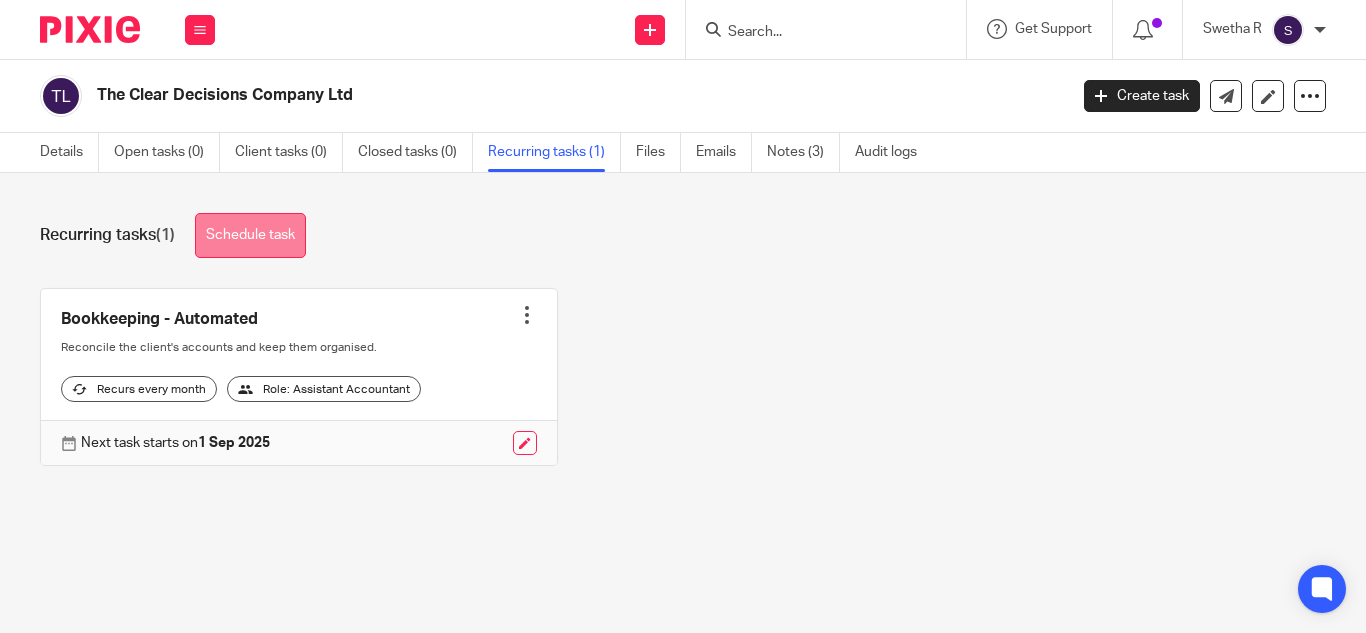 click on "Schedule task" at bounding box center (250, 235) 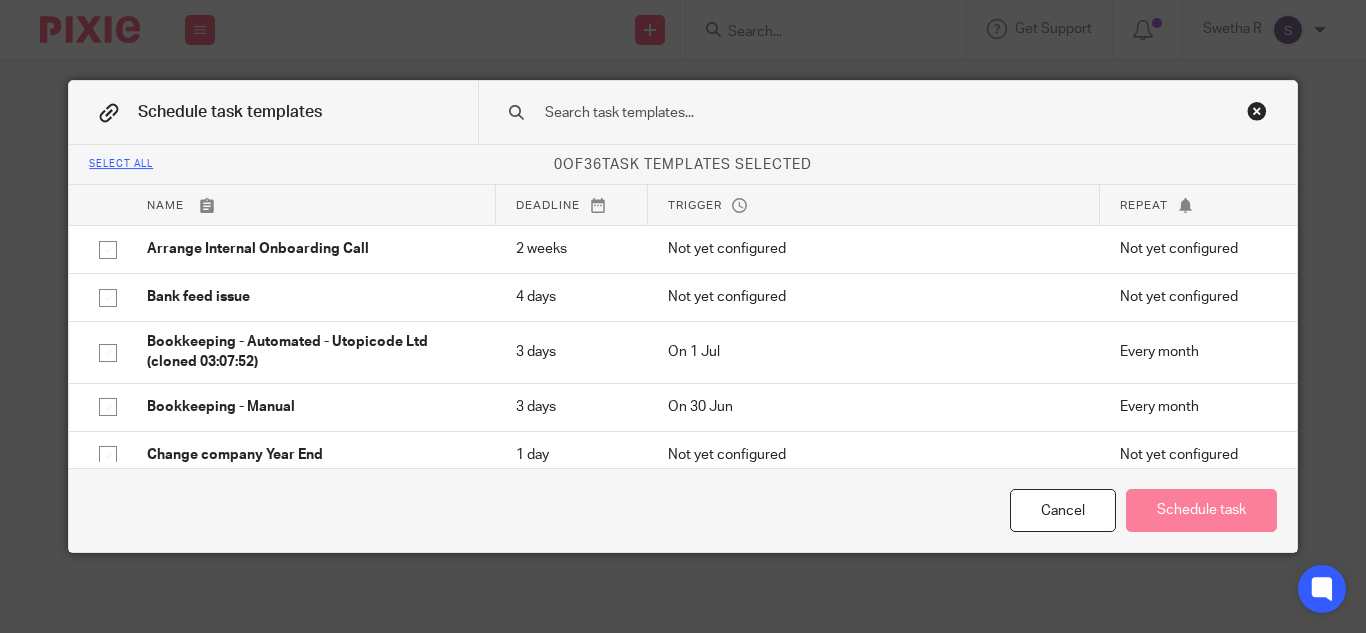scroll, scrollTop: 0, scrollLeft: 0, axis: both 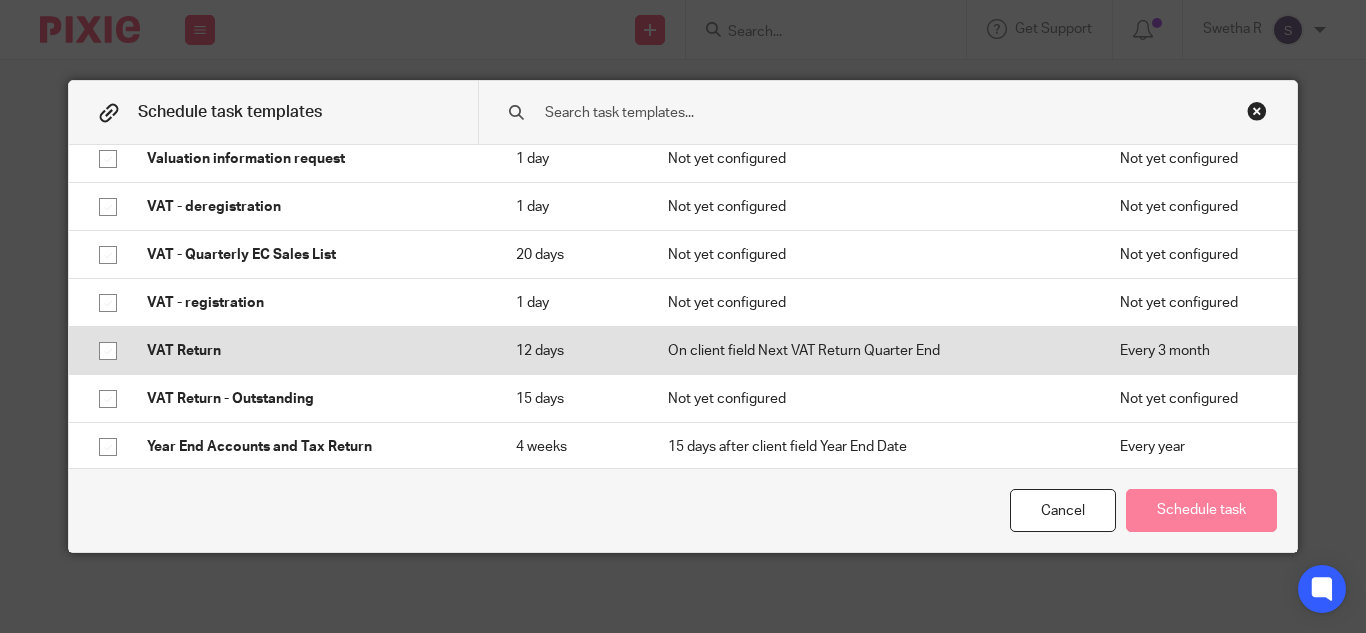 click on "On client field Next VAT Return Quarter End" at bounding box center [874, 351] 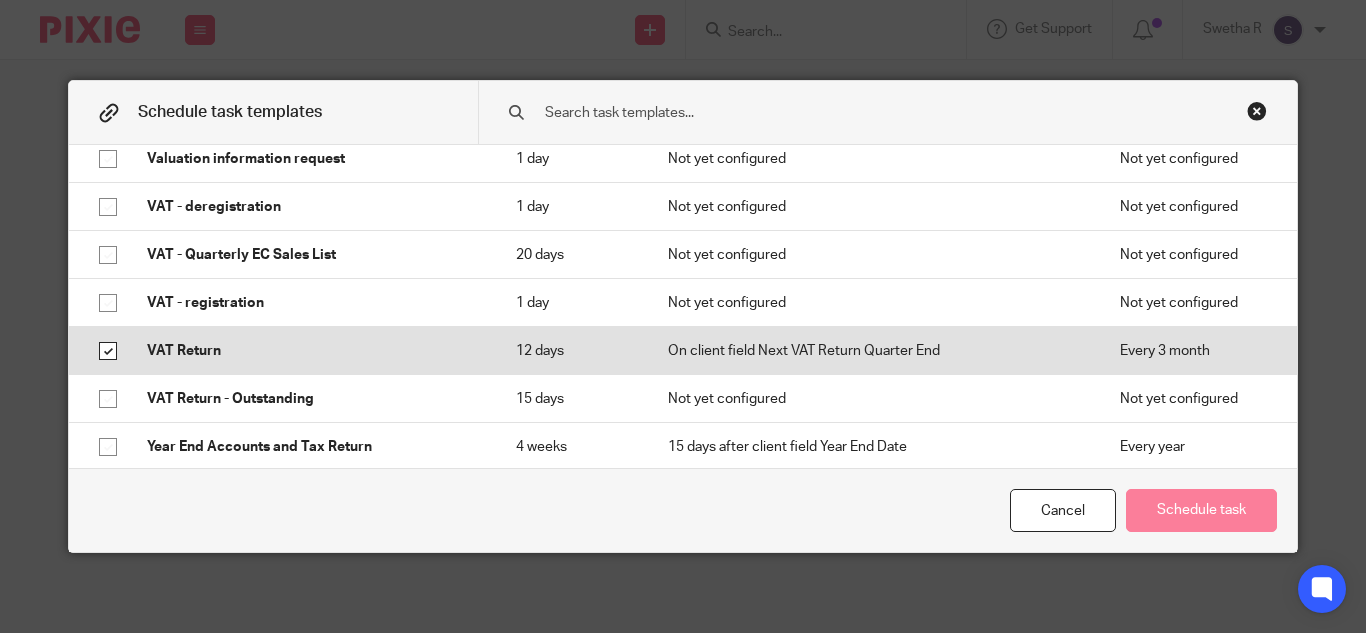 checkbox on "true" 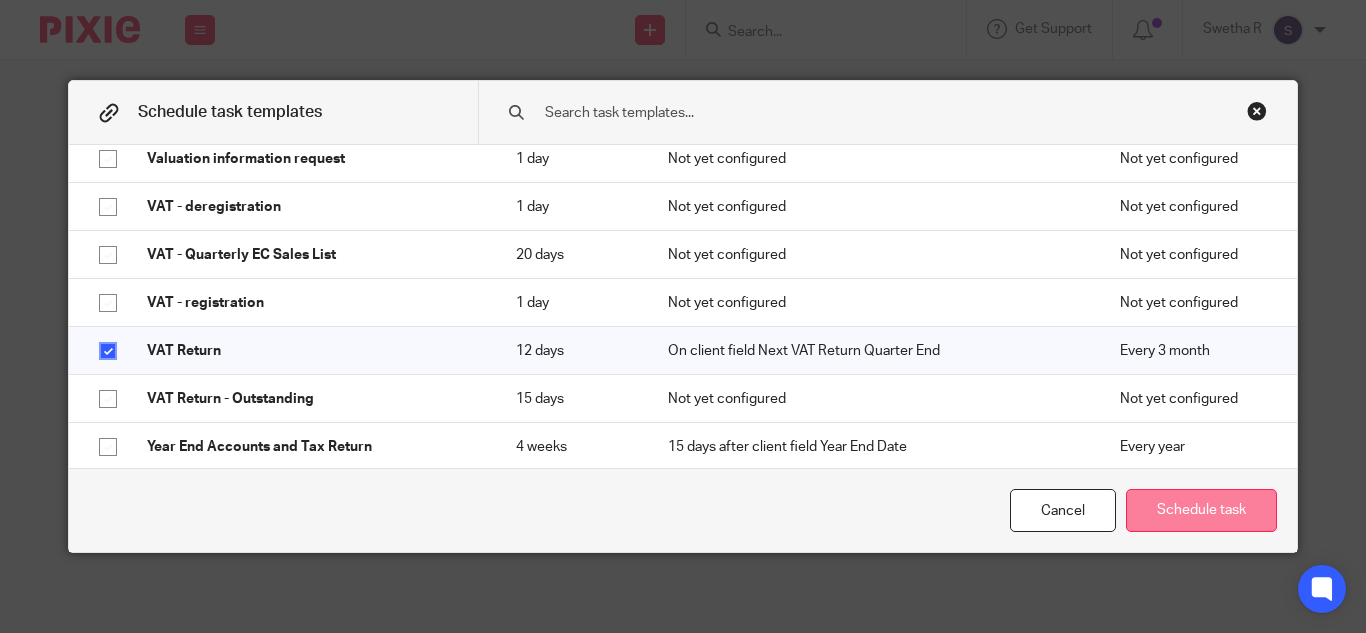 click on "Schedule task" at bounding box center [1201, 510] 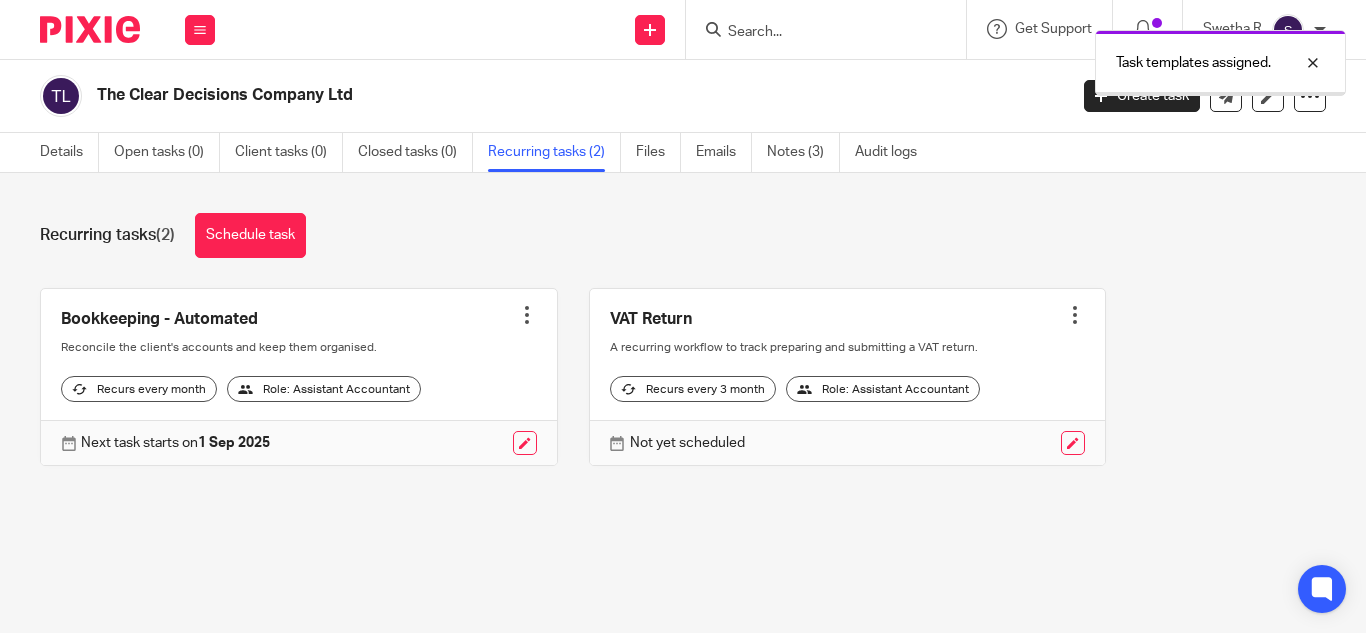 scroll, scrollTop: 0, scrollLeft: 0, axis: both 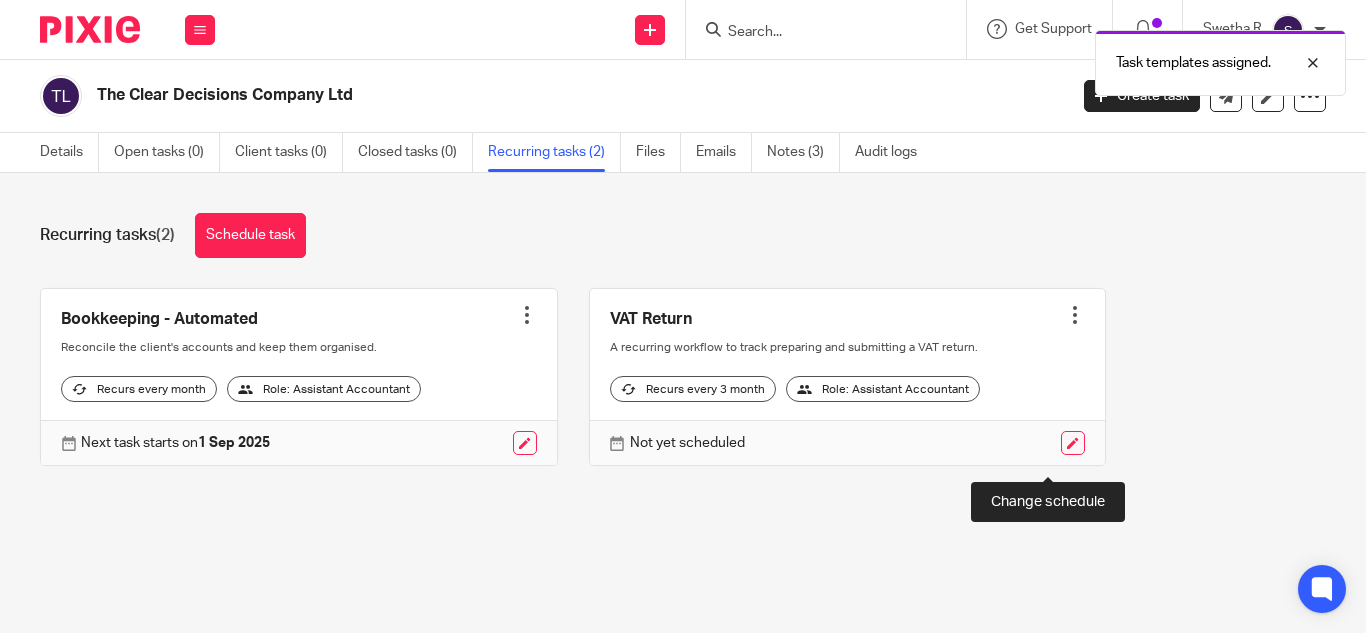 click at bounding box center [1073, 443] 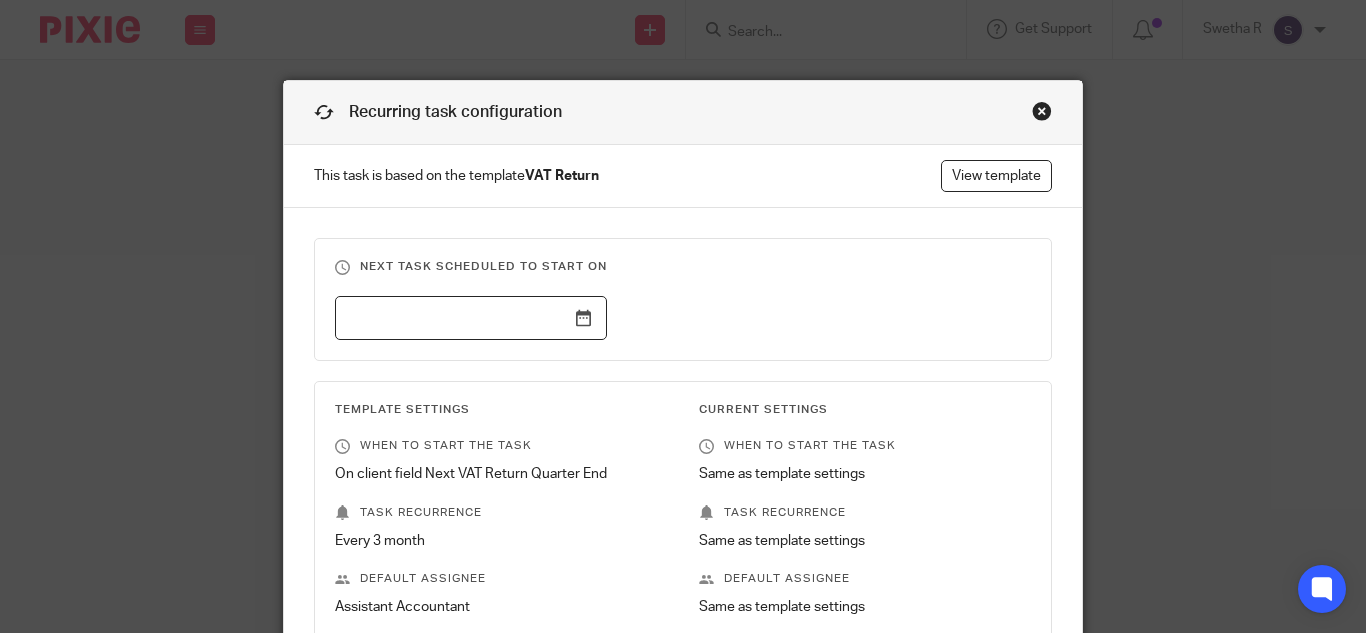 scroll, scrollTop: 0, scrollLeft: 0, axis: both 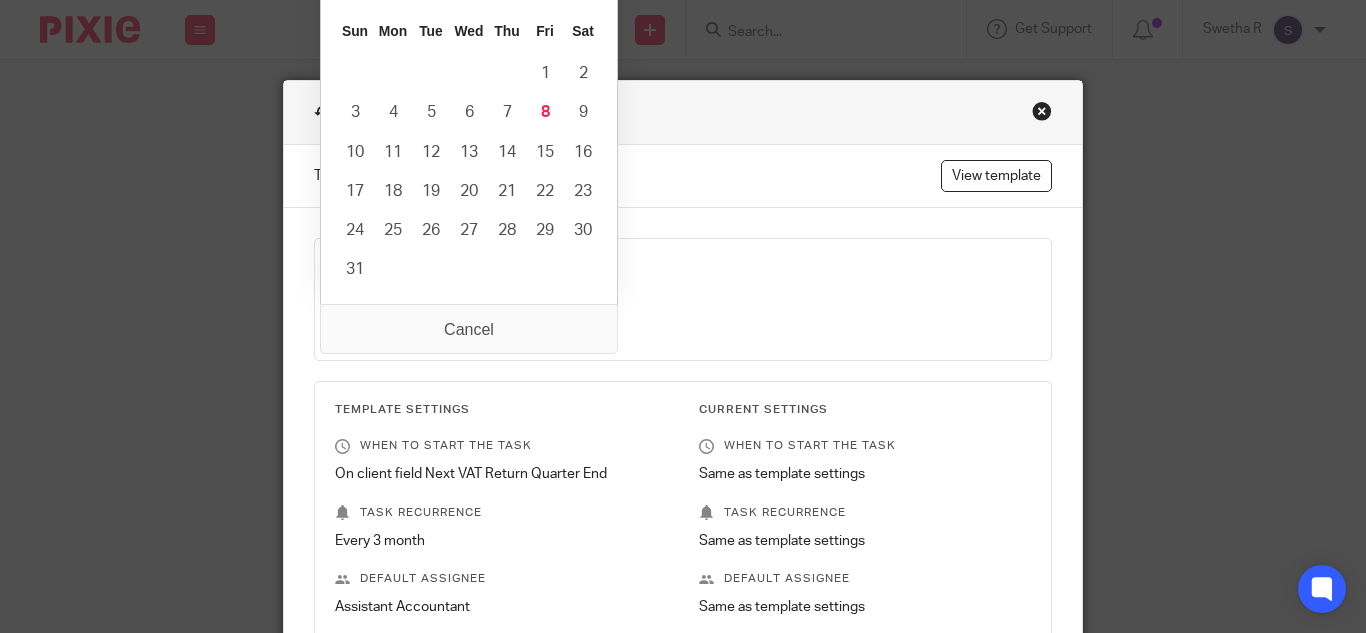 click at bounding box center [471, 318] 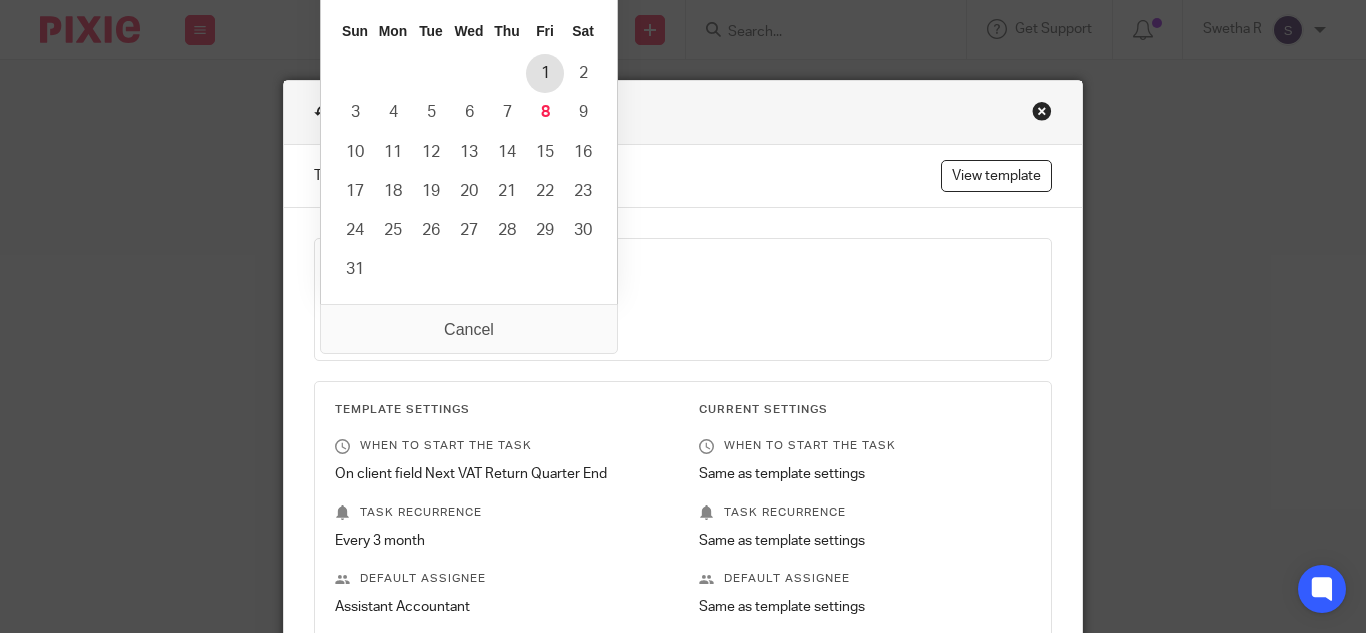 type on "2025-08-01" 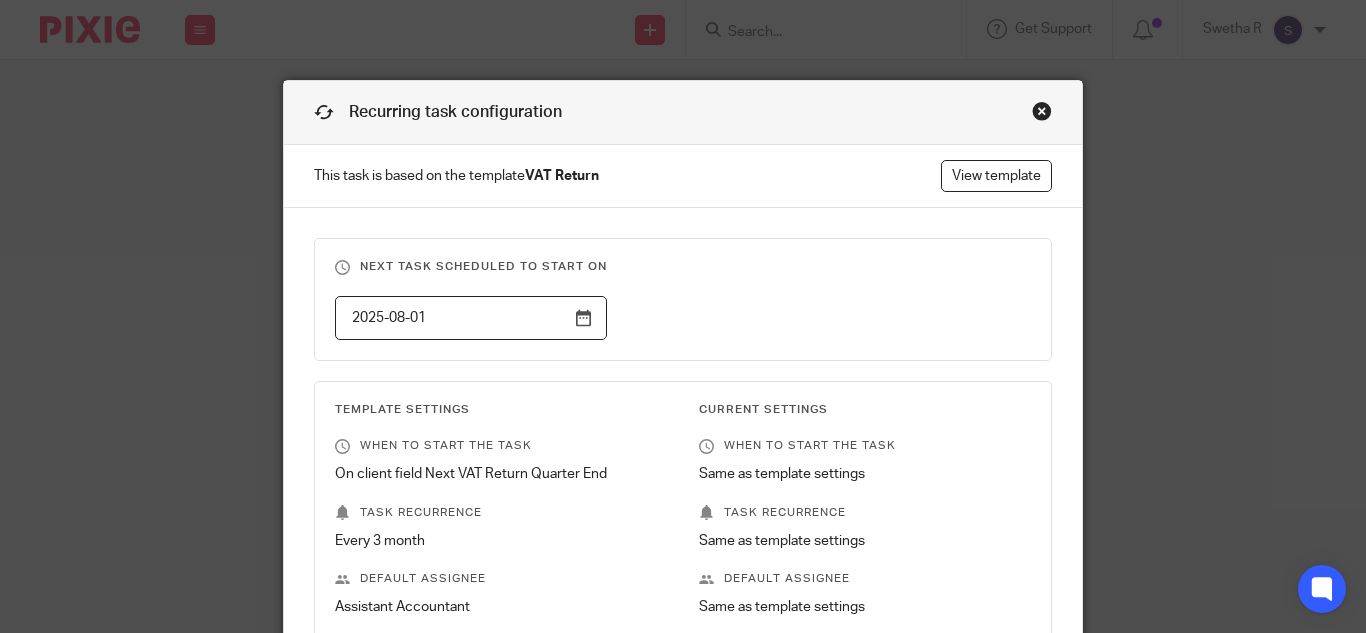 scroll, scrollTop: 356, scrollLeft: 0, axis: vertical 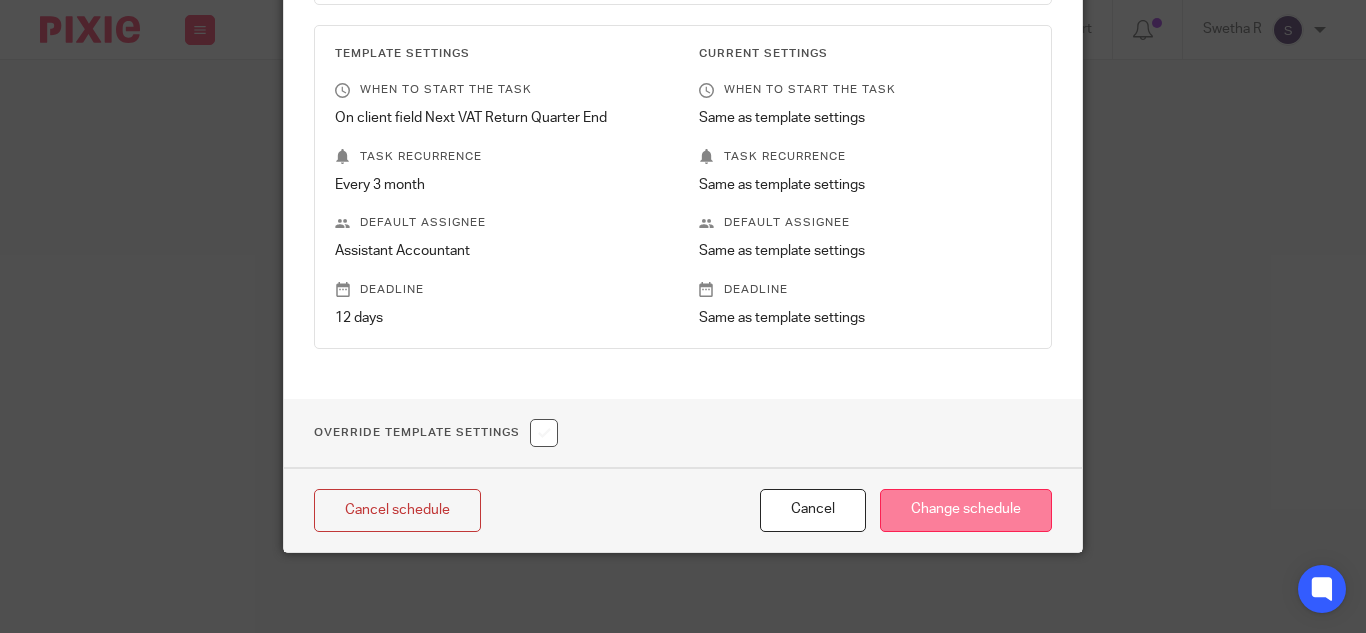 click on "Change schedule" at bounding box center (966, 510) 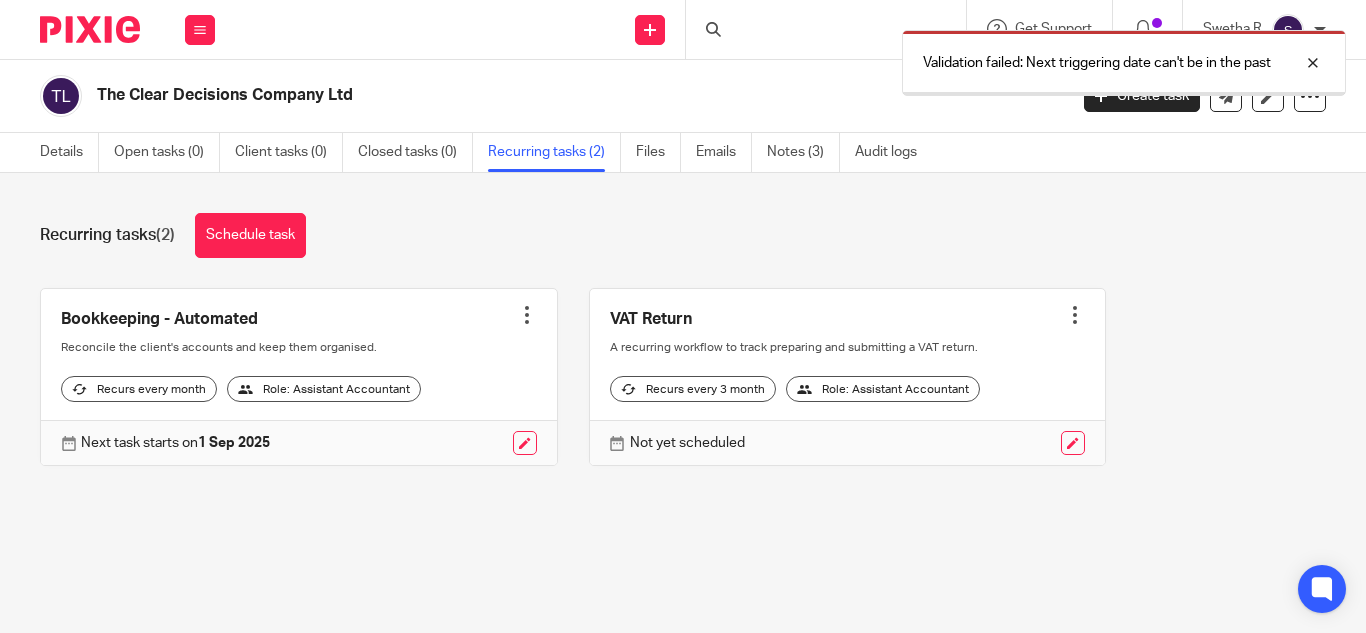 scroll, scrollTop: 0, scrollLeft: 0, axis: both 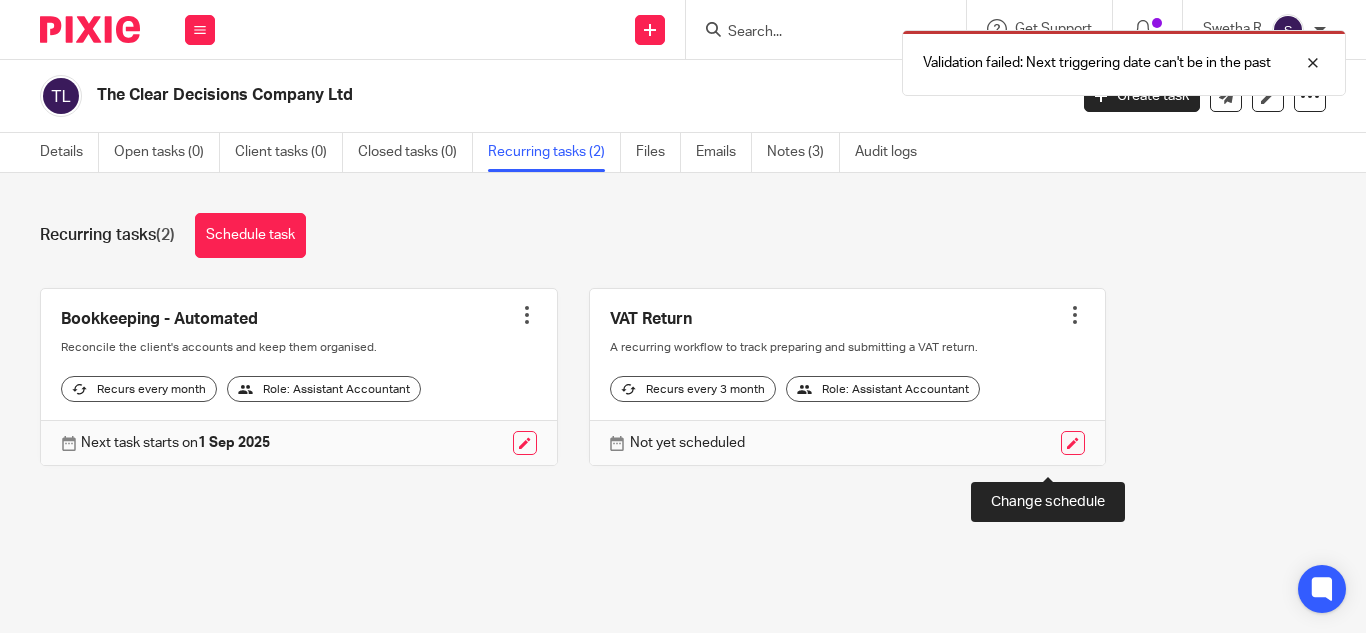 click at bounding box center (1073, 443) 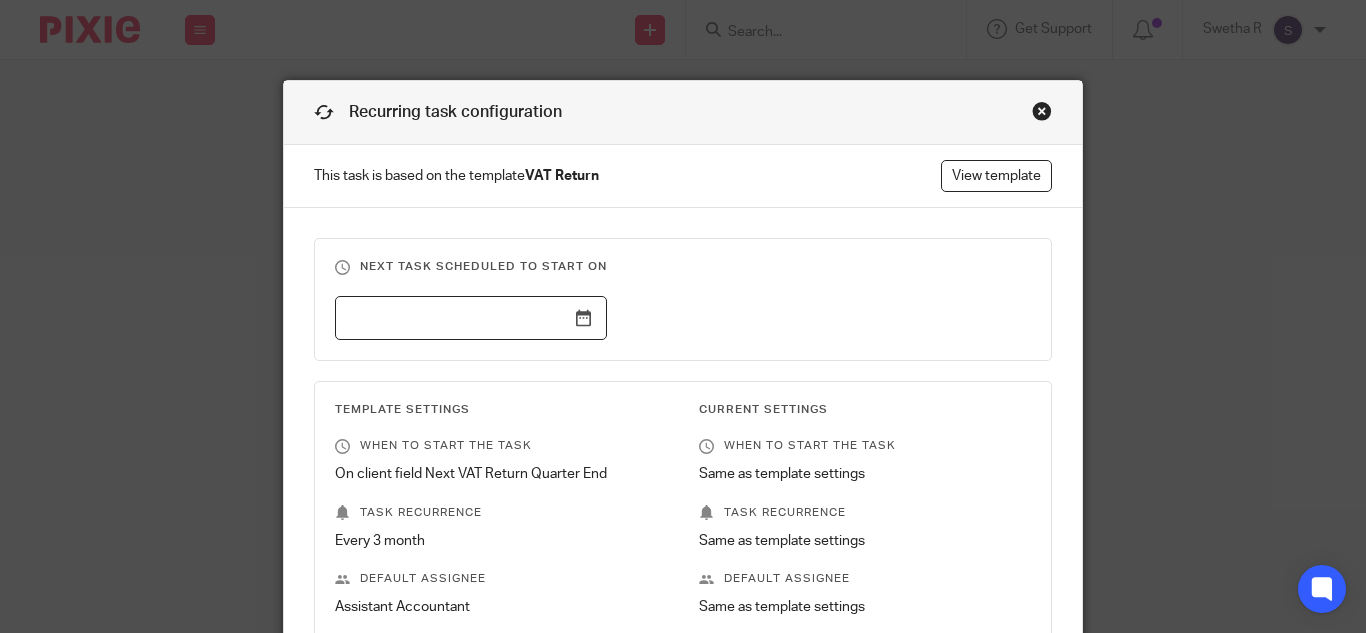 scroll, scrollTop: 0, scrollLeft: 0, axis: both 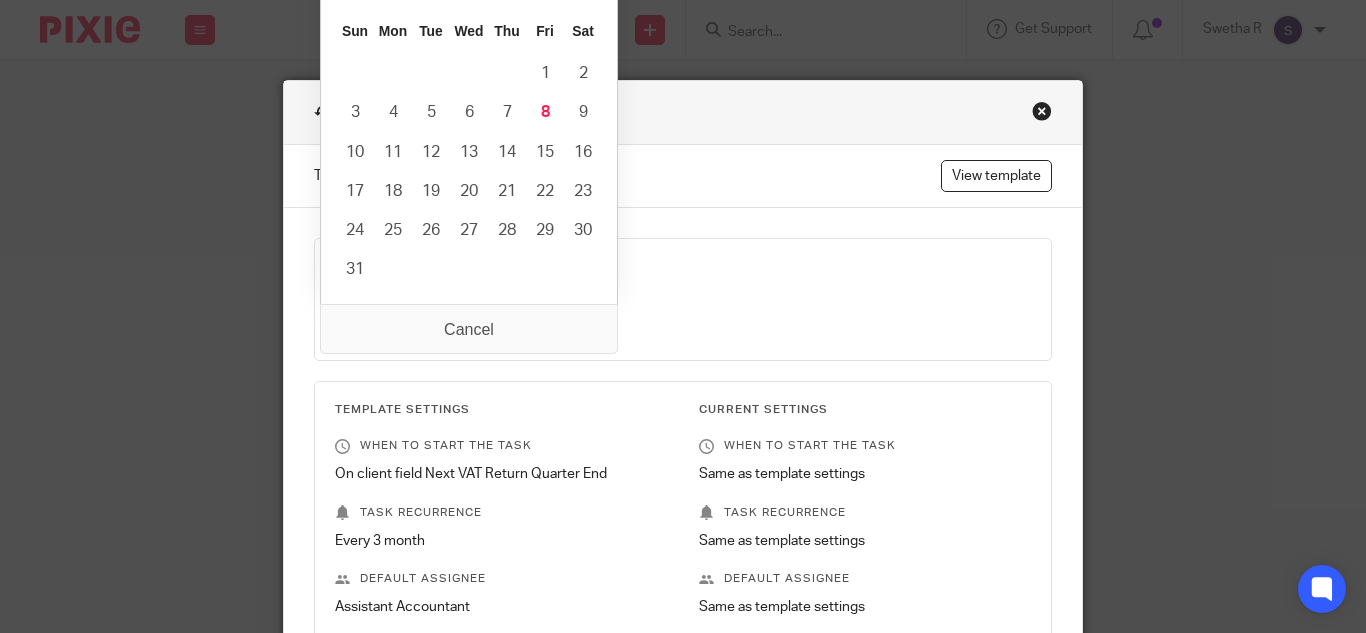 click on "August January February March April May June July August September October November December 2025 2015 2016 2017 2018 2019 2020 2021 2022 2023 2024 2025 2026 2027 2028 2029 2030 2031 2032 2033 2034 2035 Previous Month Next Month Sun Mon Tue Wed Thu Fri Sat 1 2 3 4 5 6 7 8 9 10 11 12 13 14 15 16 17 18 19 20 21 22 23 24 25 26 27 28 29 30 31" at bounding box center [469, 118] 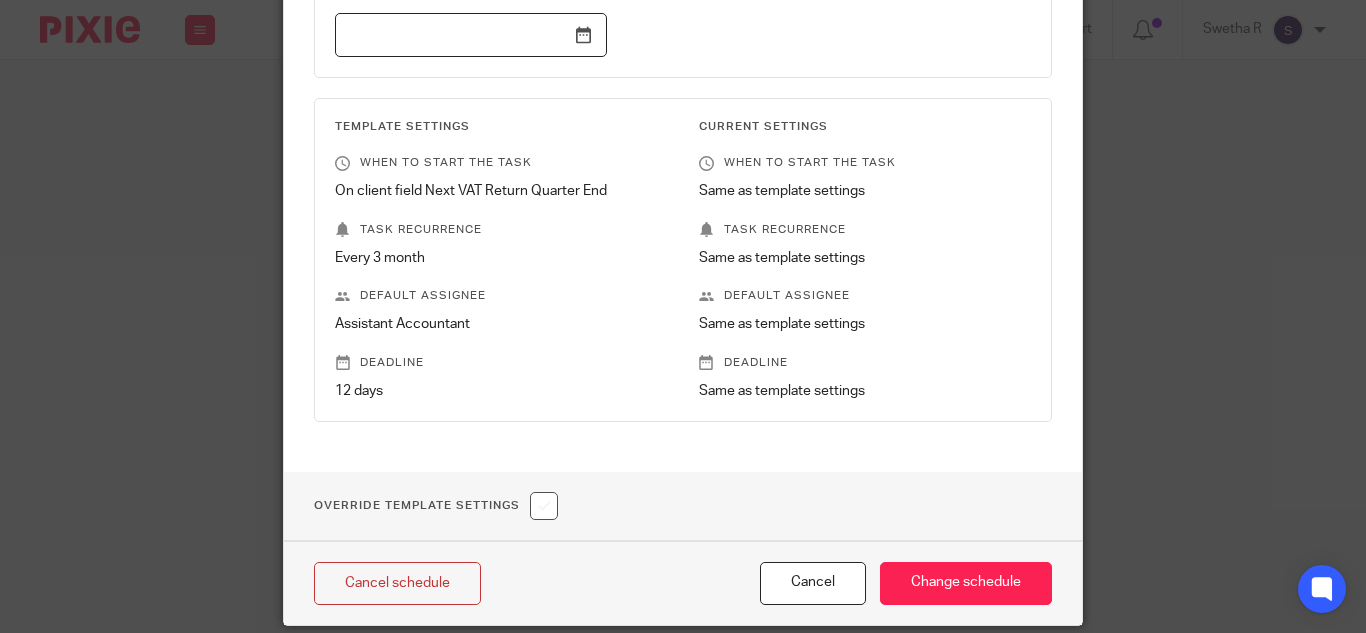 click on "Current Settings
When to start the task
Same as template settings
Task recurrence
Same as template settings
Default assignee
Same as template settings
Deadline
Same as template settings" at bounding box center [849, 260] 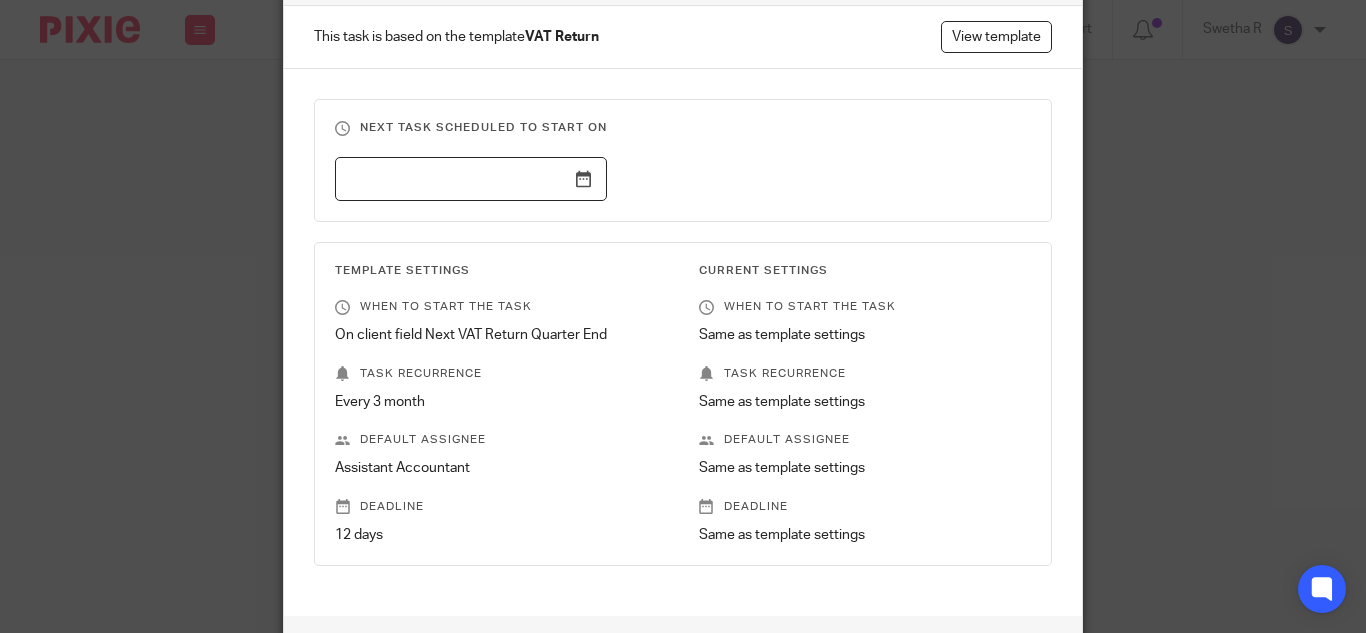 scroll, scrollTop: 137, scrollLeft: 0, axis: vertical 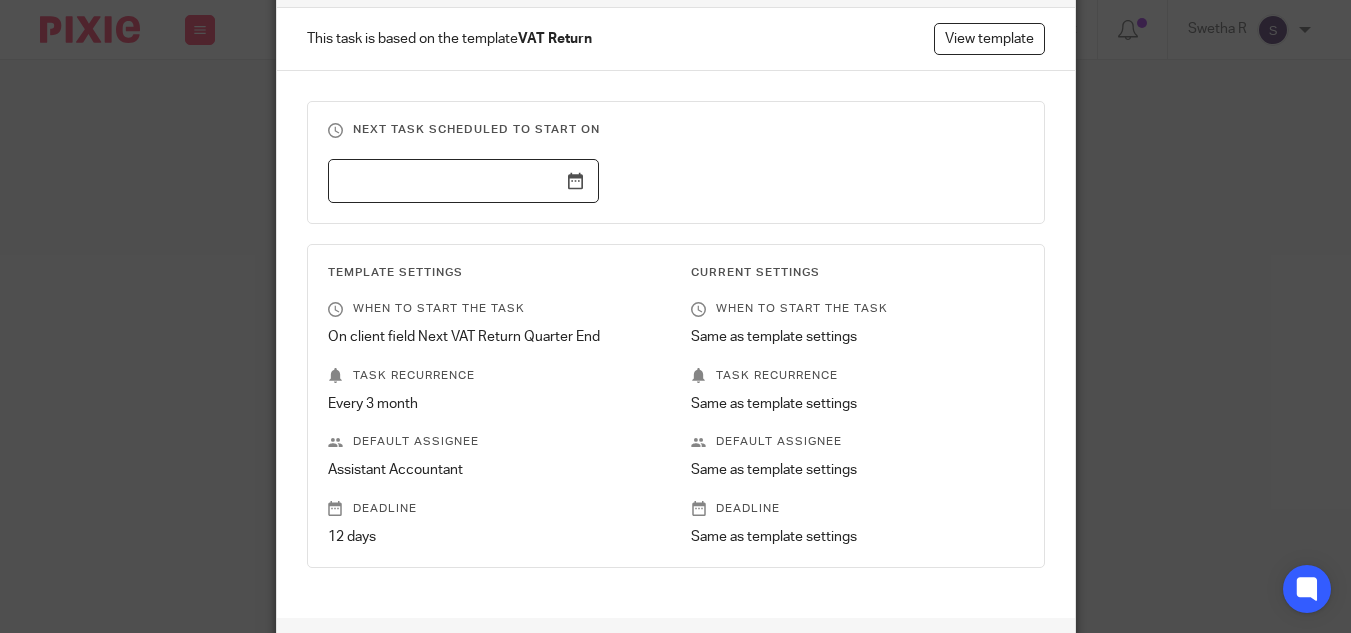 click at bounding box center [464, 181] 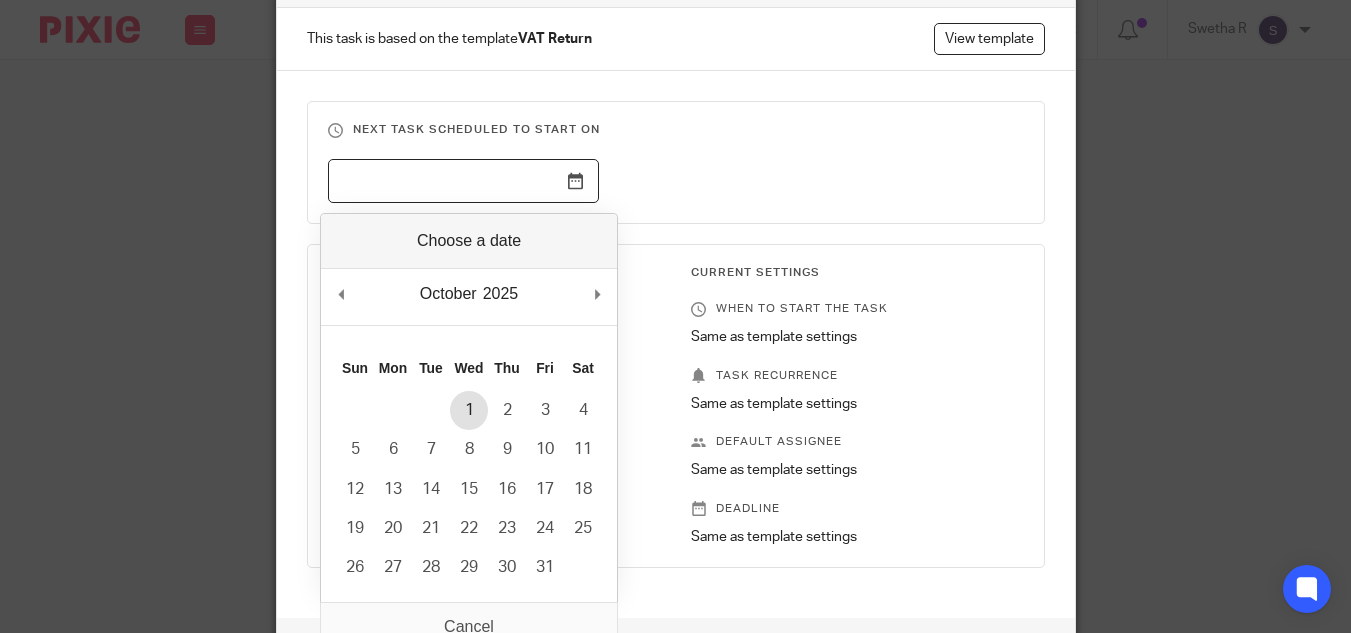 type on "2025-10-01" 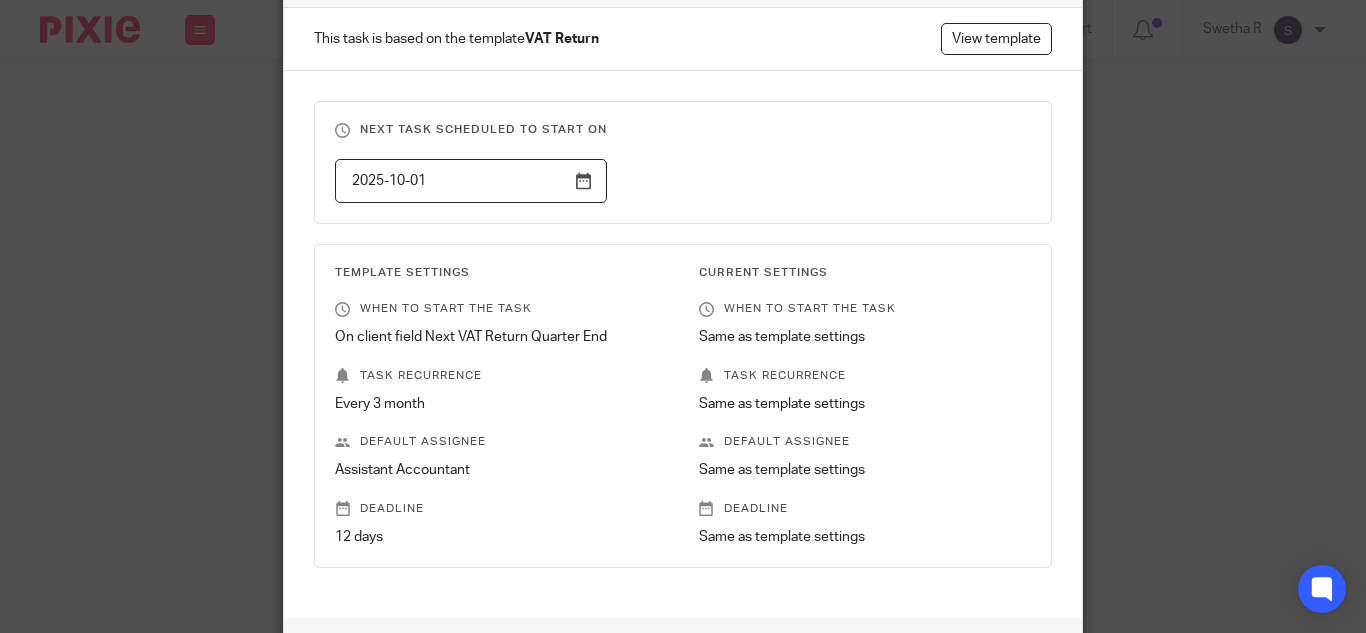 scroll, scrollTop: 356, scrollLeft: 0, axis: vertical 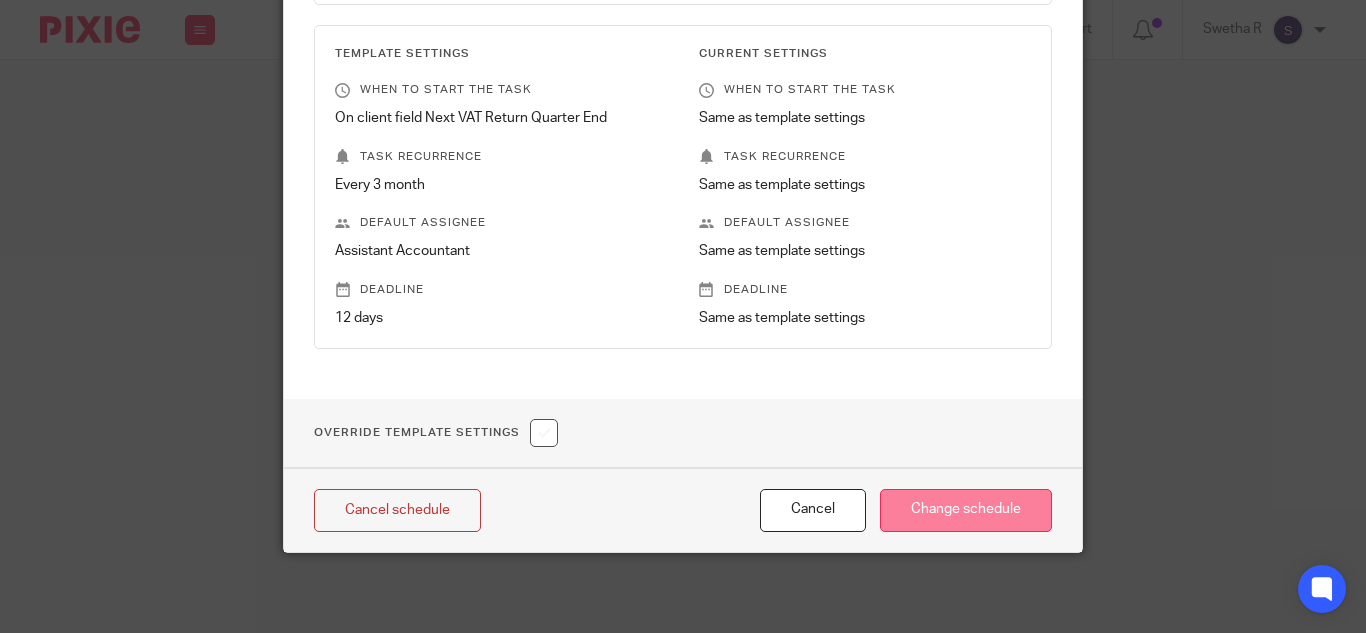 click on "Change schedule" at bounding box center [966, 510] 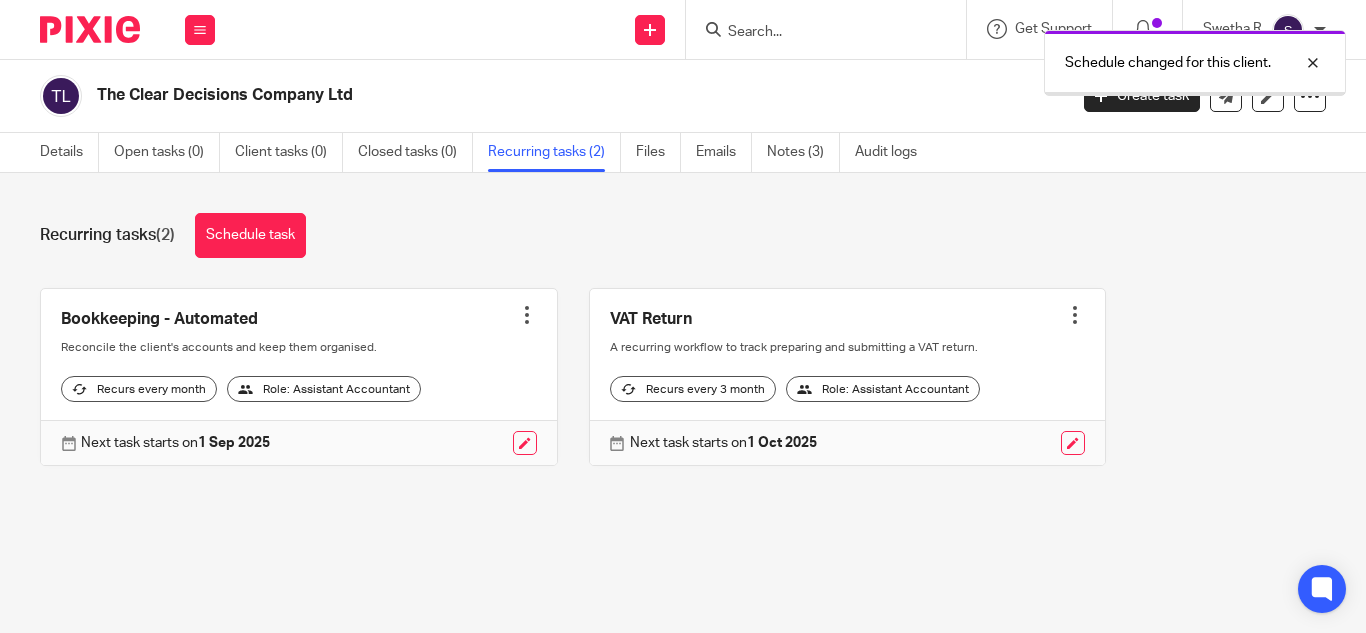 scroll, scrollTop: 0, scrollLeft: 0, axis: both 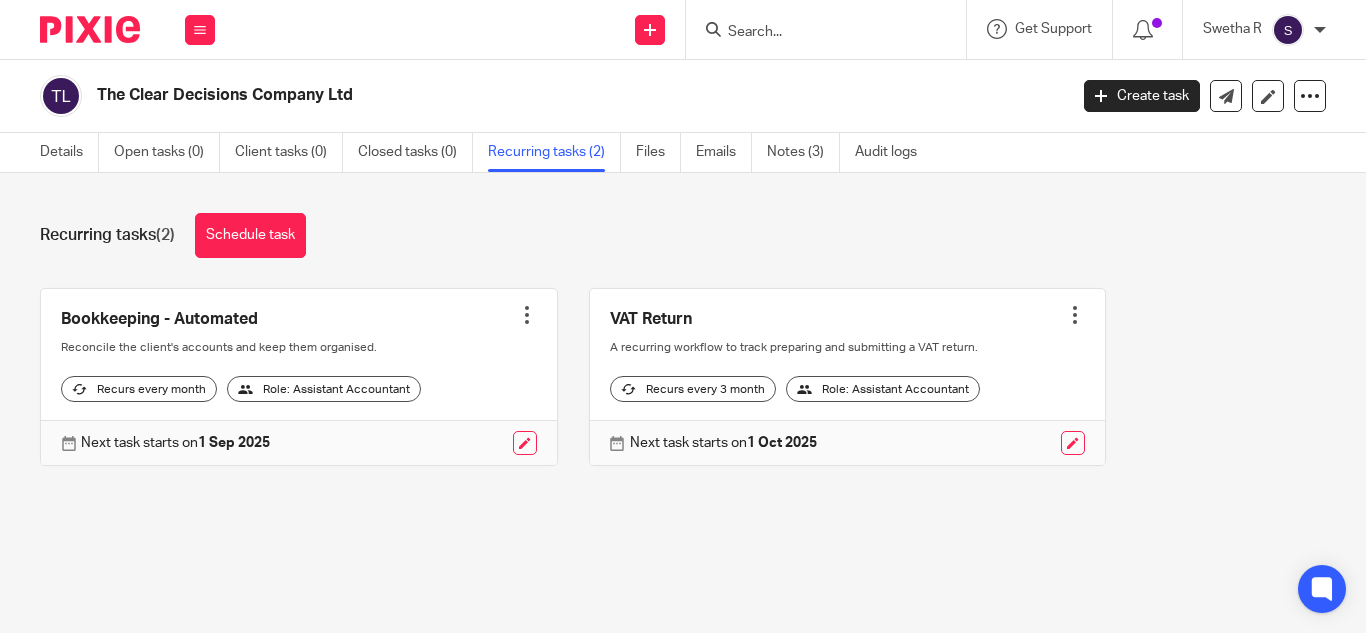 click at bounding box center (848, 377) 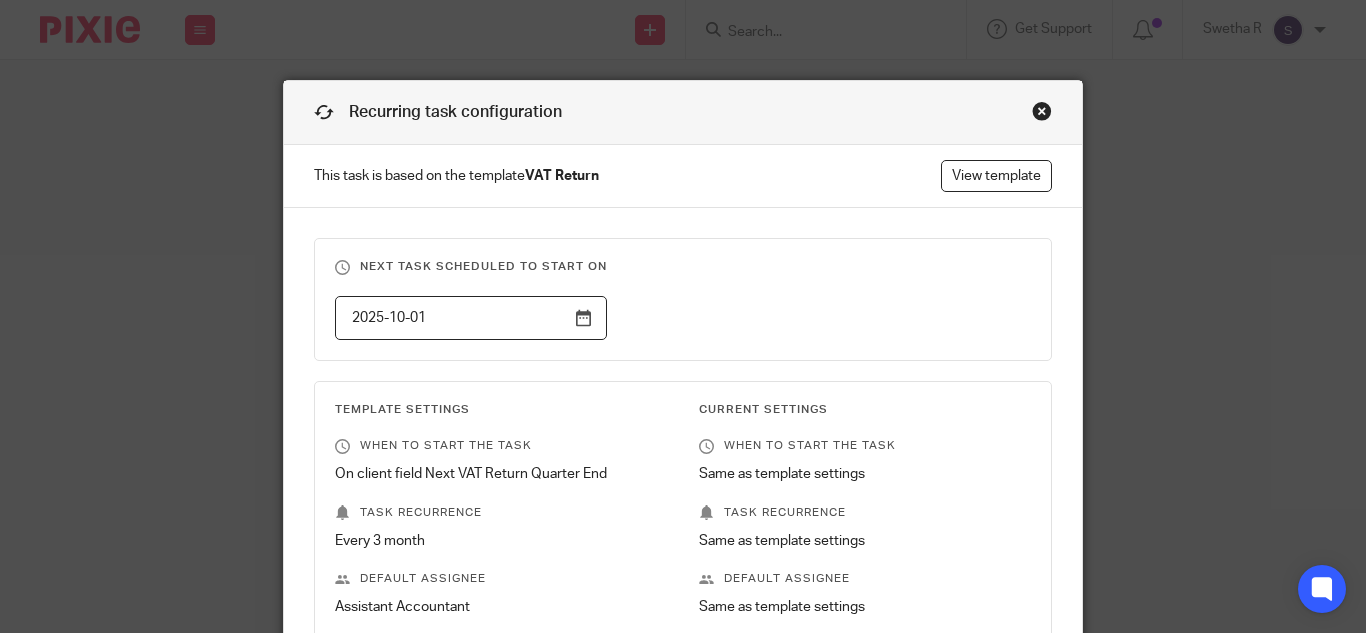 scroll, scrollTop: 0, scrollLeft: 0, axis: both 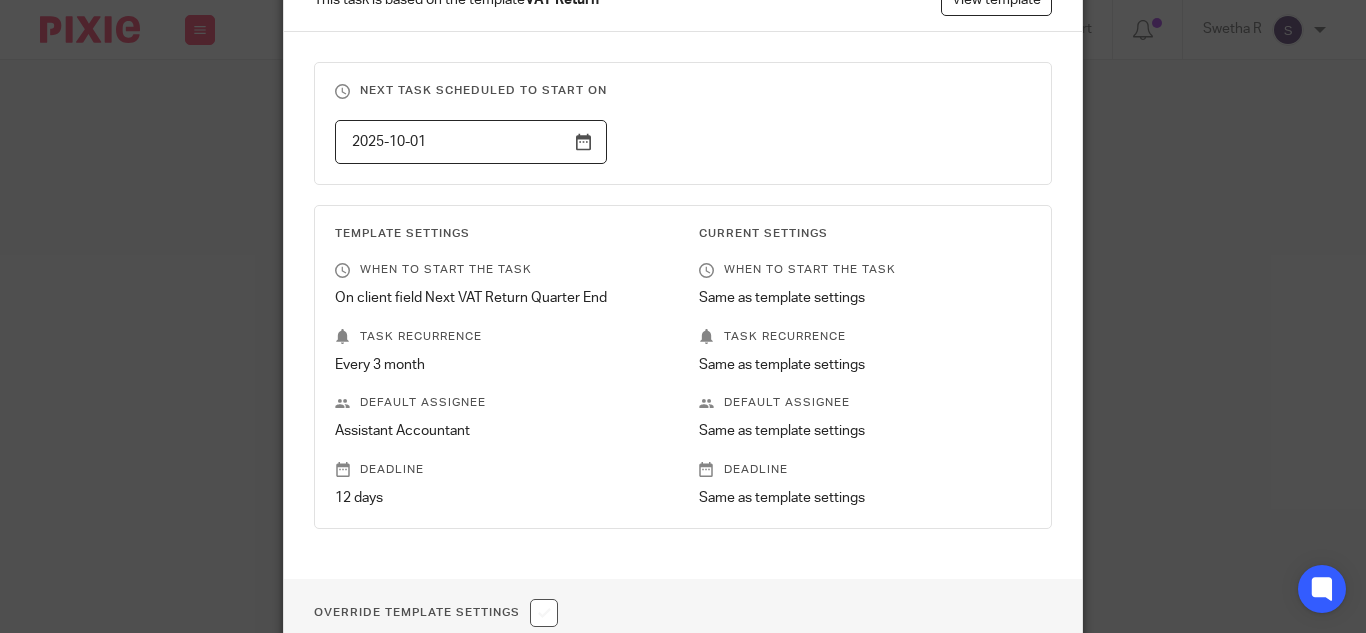 click on "12 days" at bounding box center [501, 498] 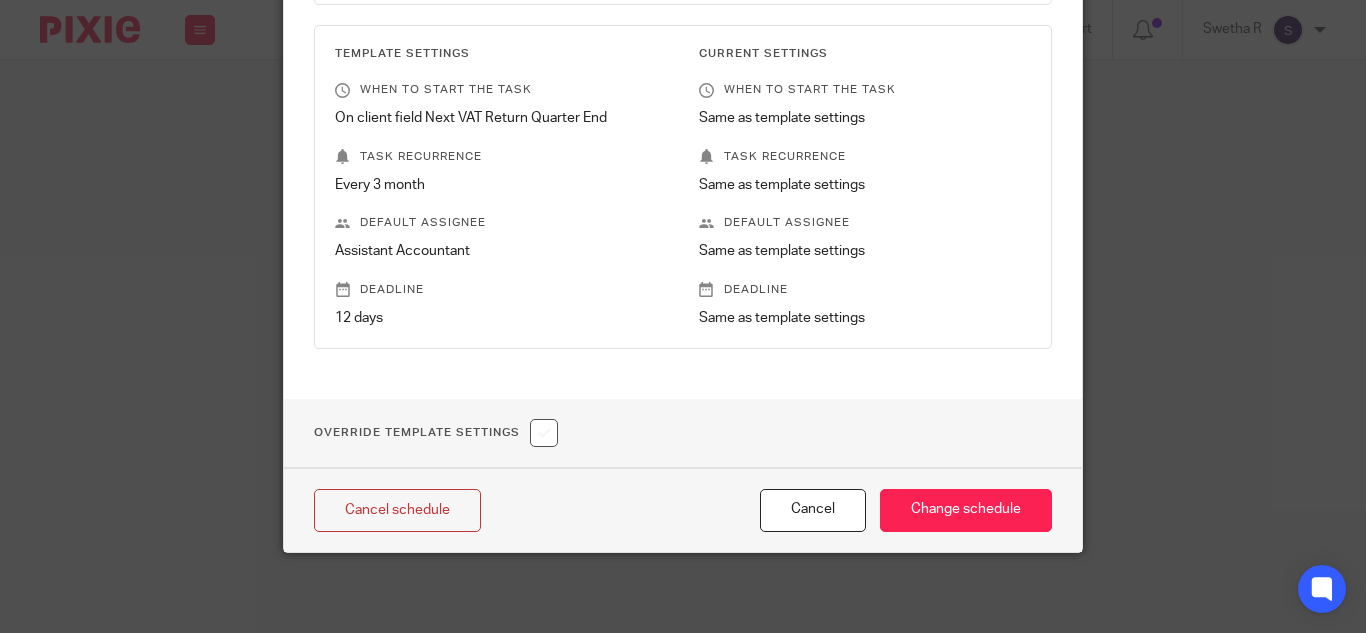 scroll, scrollTop: 0, scrollLeft: 0, axis: both 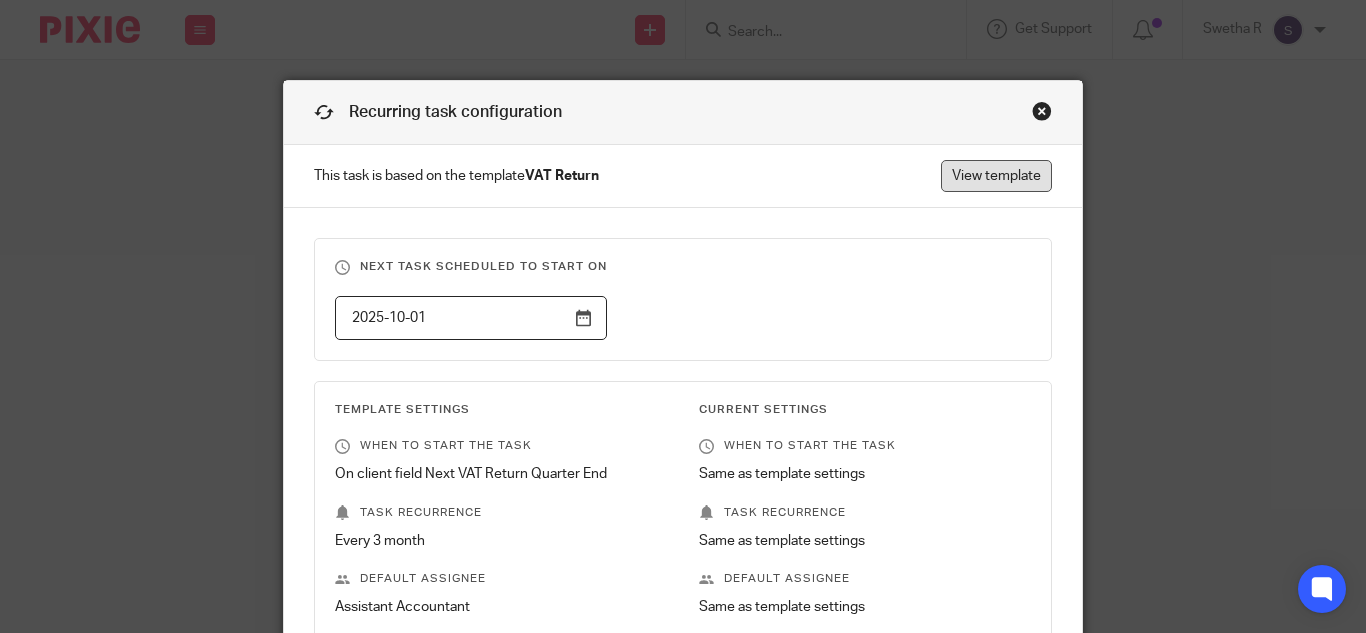 click on "View template" at bounding box center [996, 176] 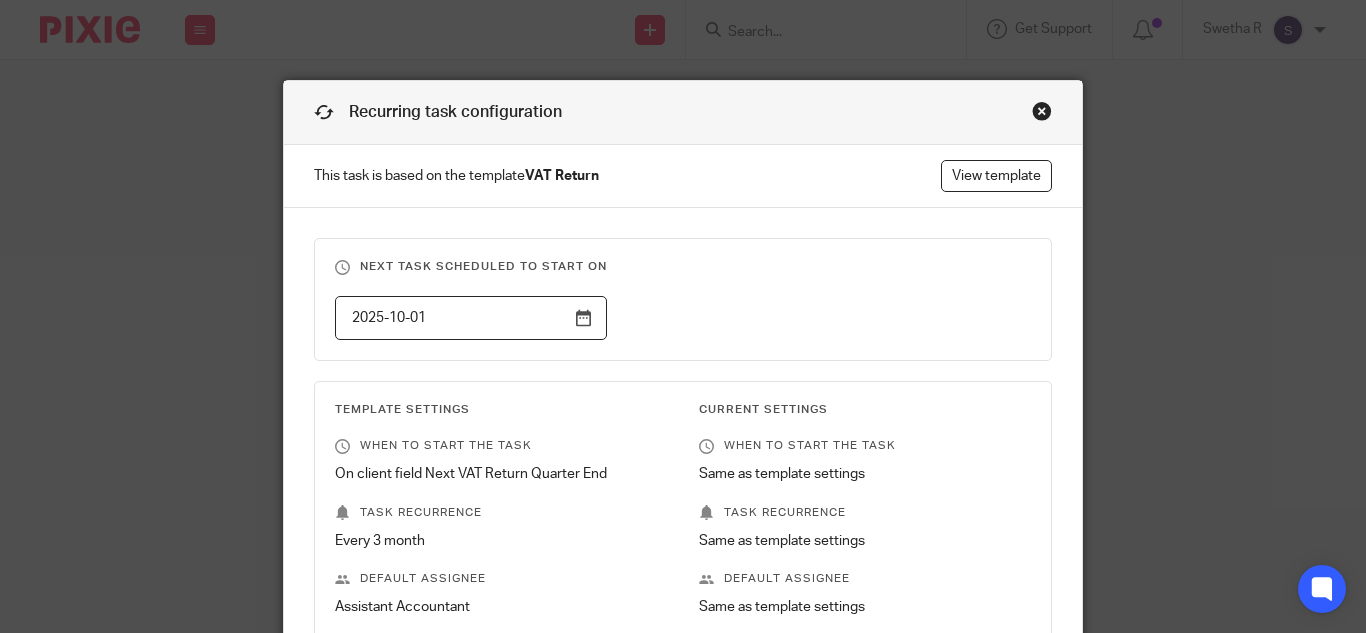 click at bounding box center [1042, 111] 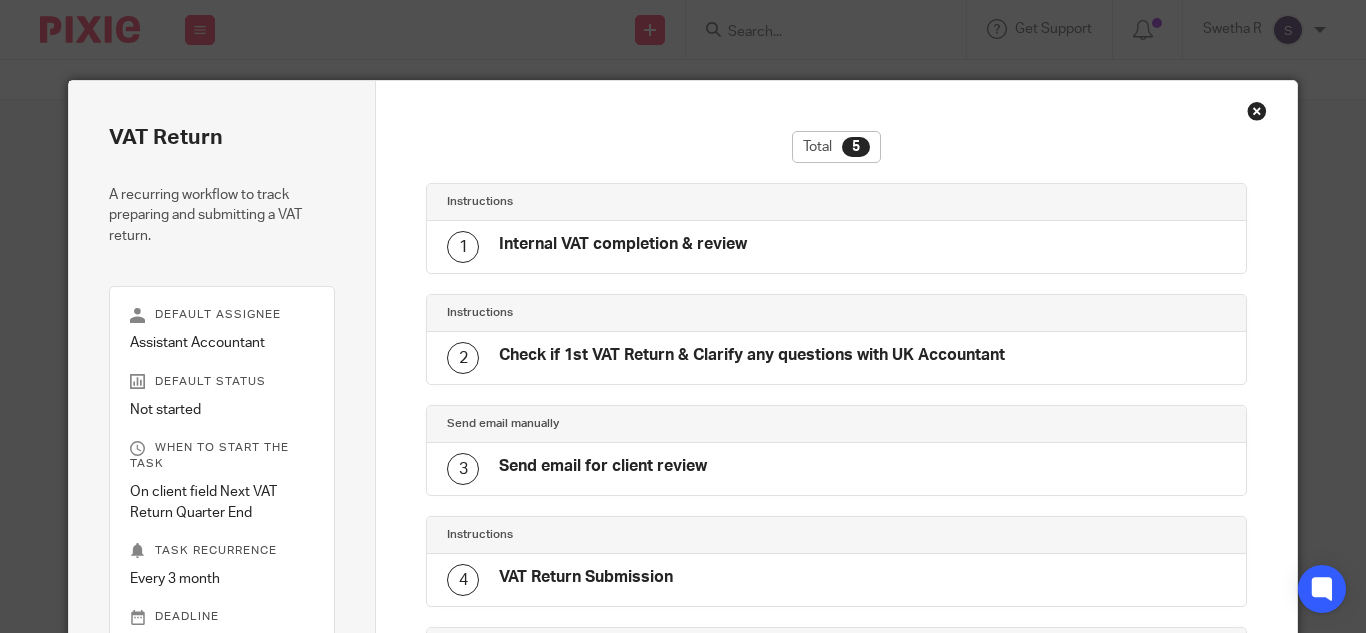 scroll, scrollTop: 0, scrollLeft: 0, axis: both 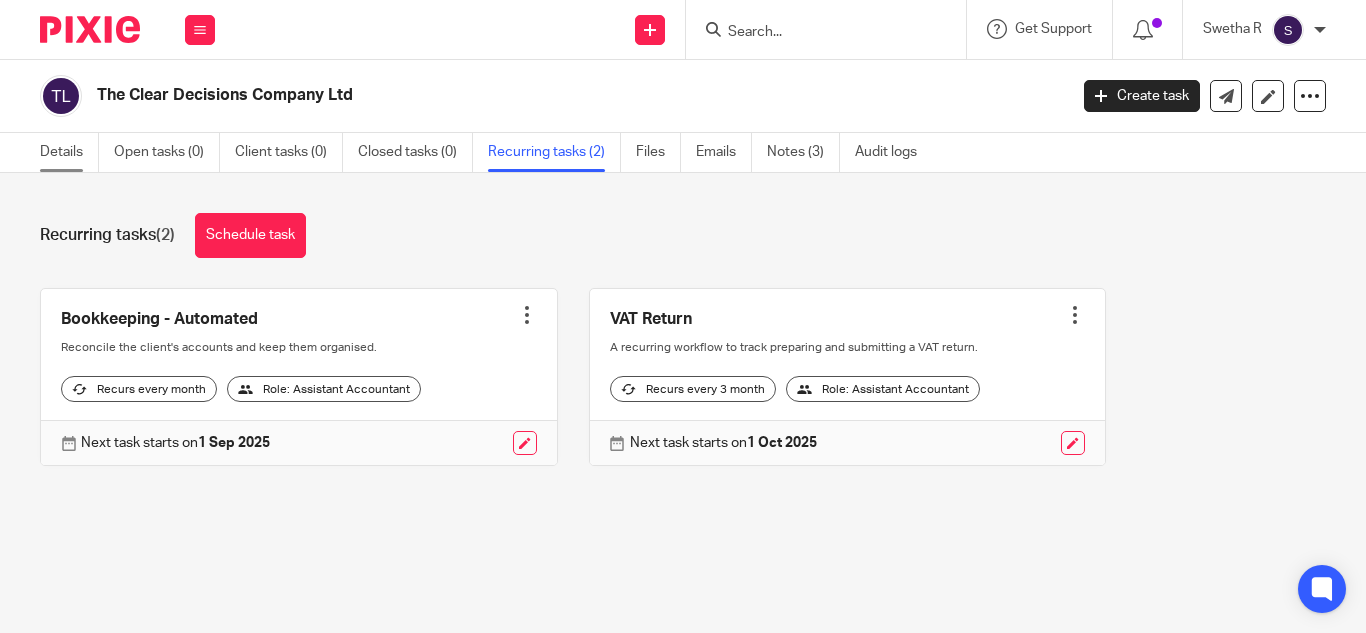 click on "Details" at bounding box center (69, 152) 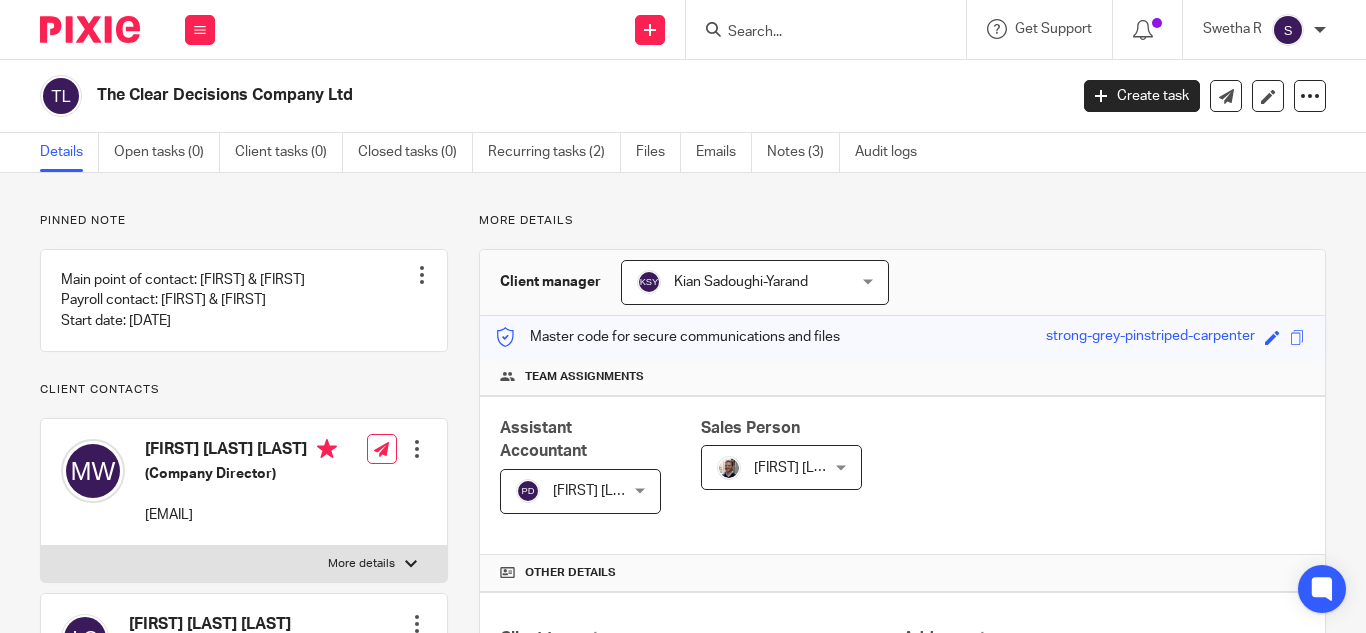 scroll, scrollTop: 0, scrollLeft: 0, axis: both 